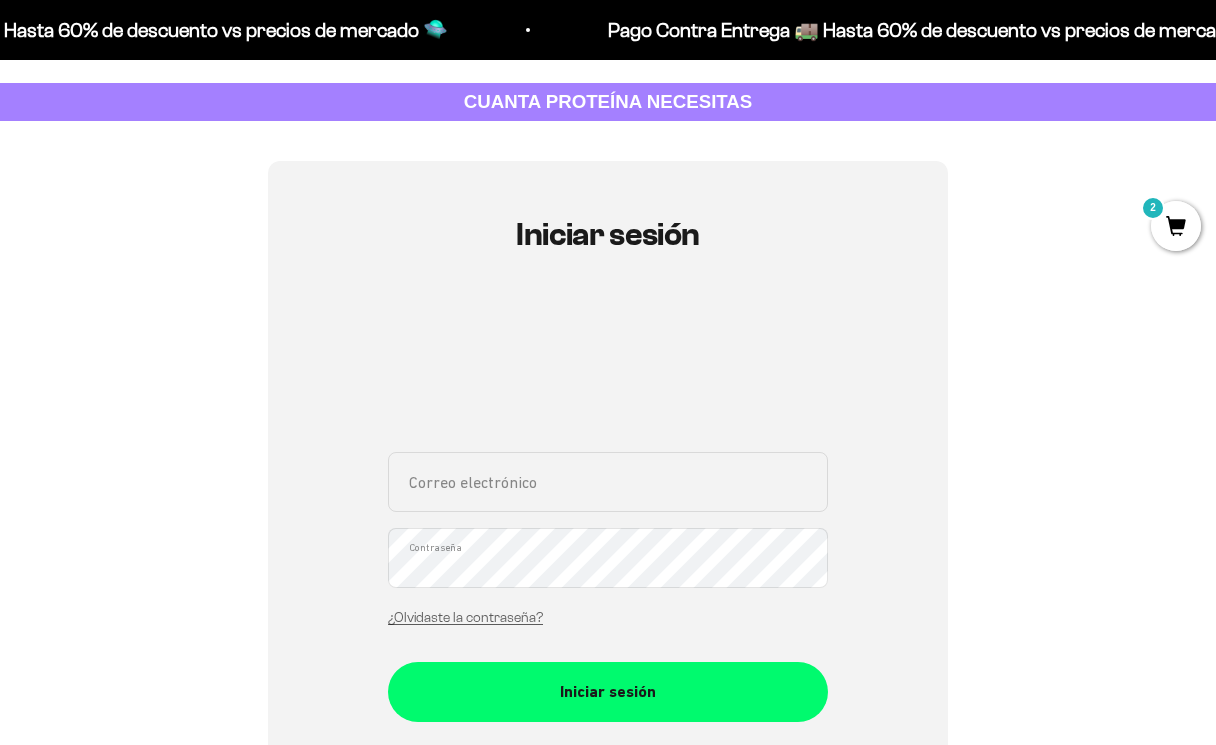 scroll, scrollTop: 88, scrollLeft: 0, axis: vertical 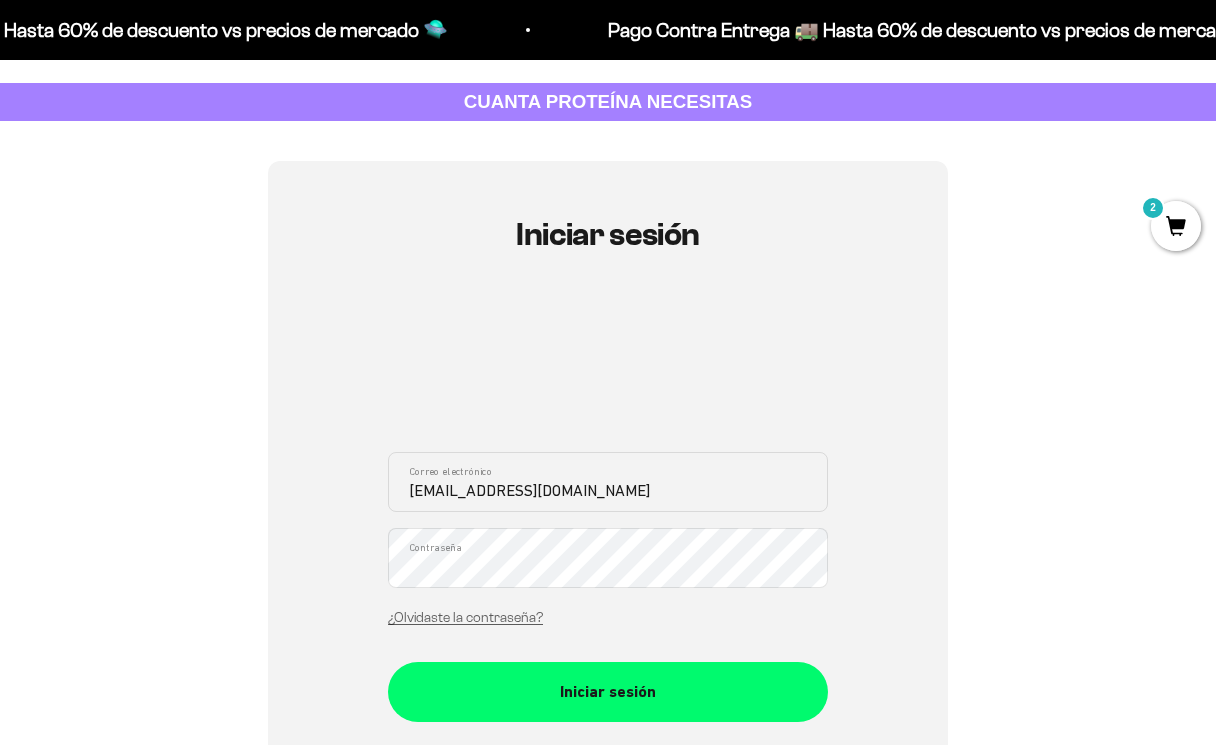 type on "[EMAIL_ADDRESS][DOMAIN_NAME]" 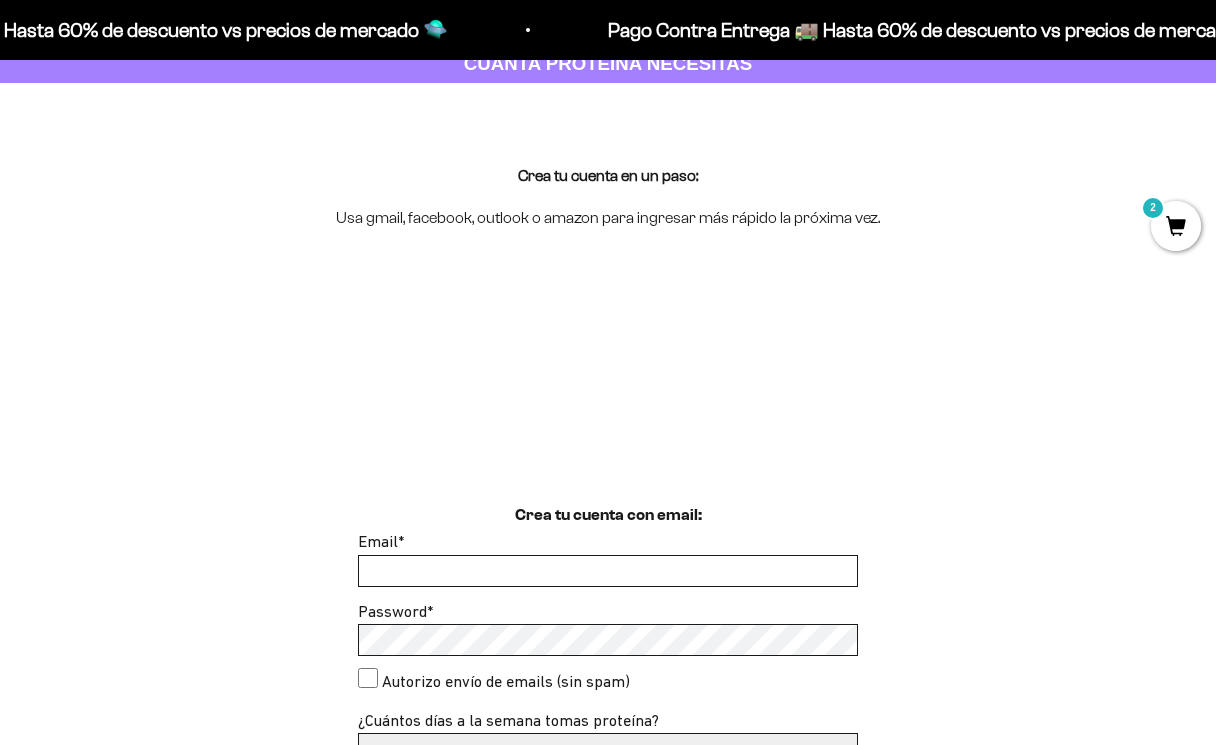 scroll, scrollTop: 264, scrollLeft: 0, axis: vertical 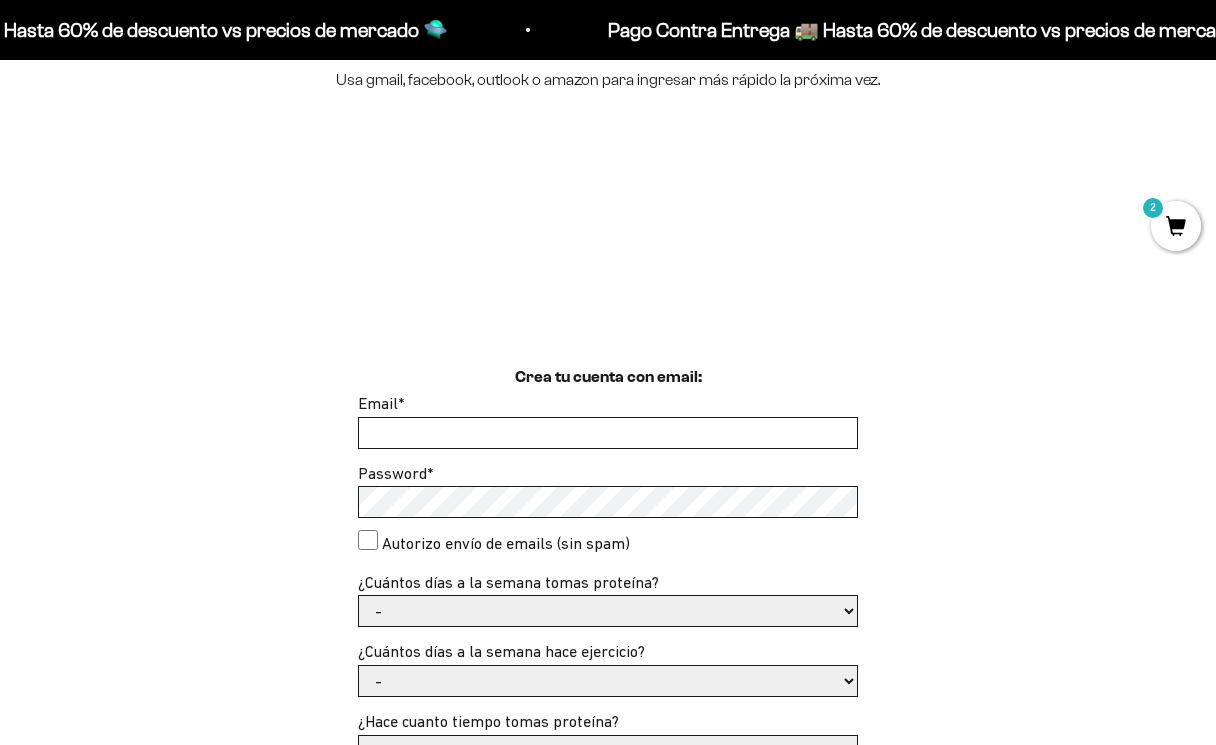 type on "[EMAIL_ADDRESS][DOMAIN_NAME]" 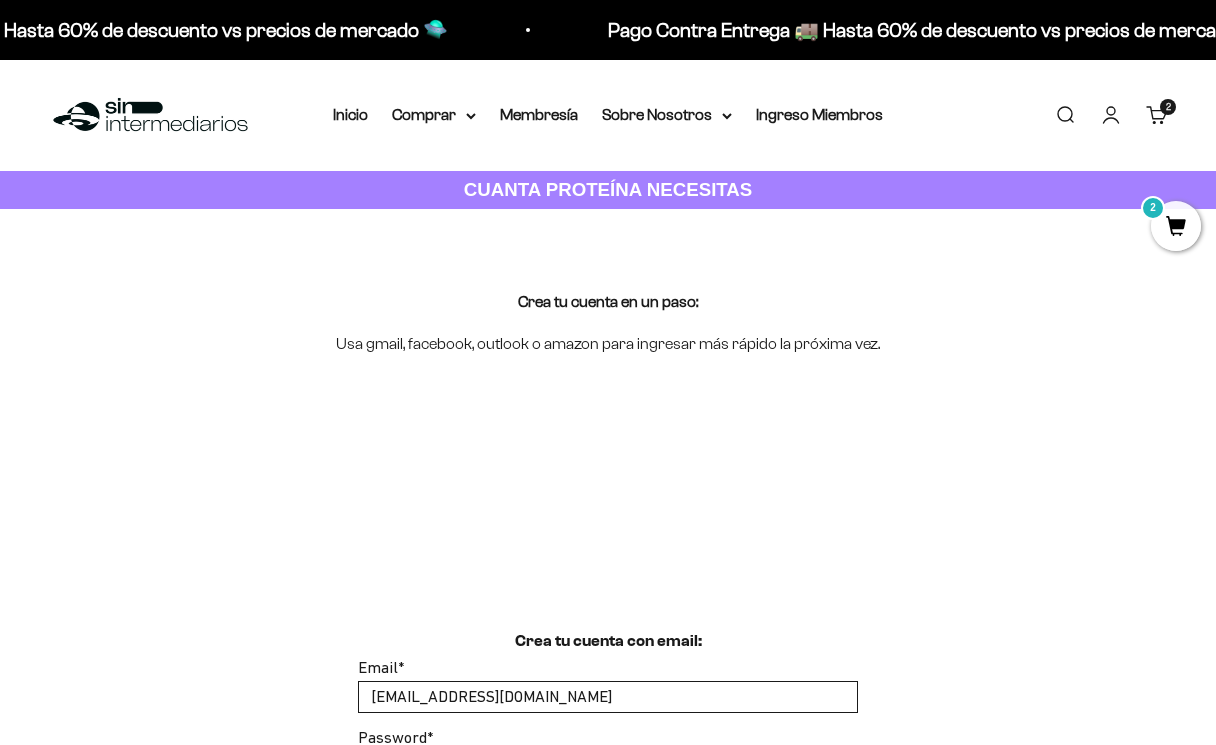 scroll, scrollTop: 239, scrollLeft: 0, axis: vertical 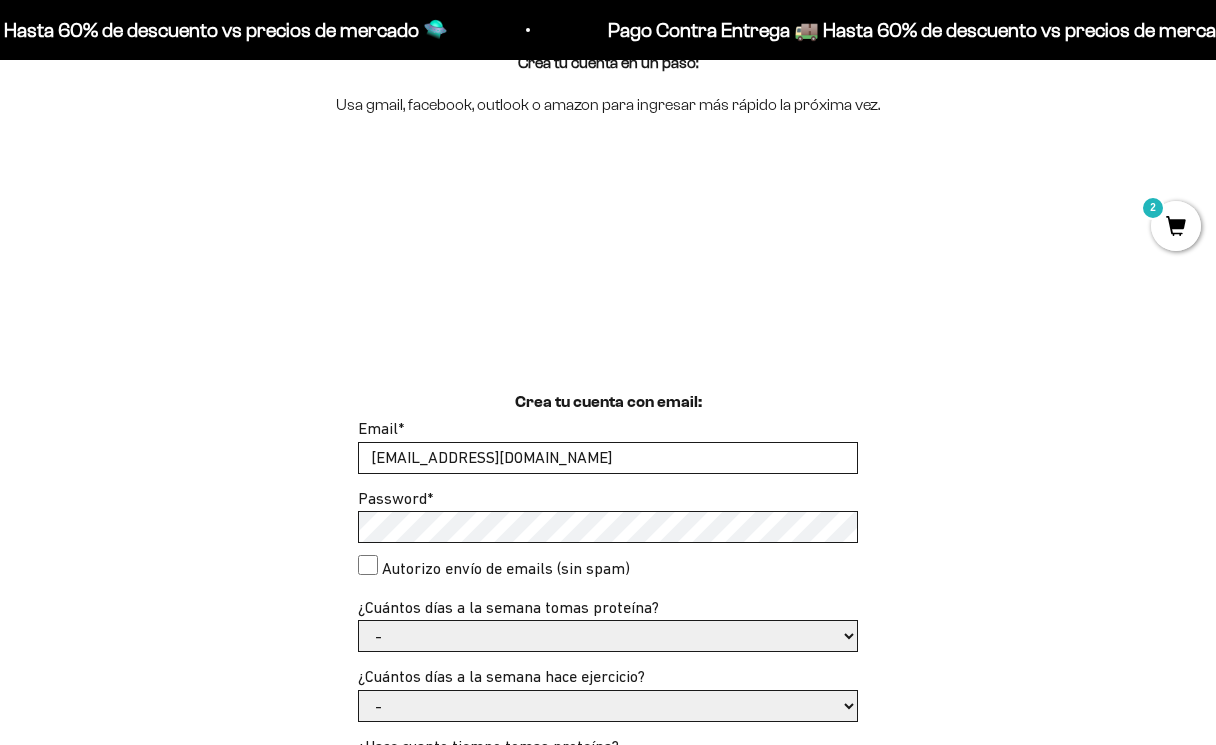 click on "Email
*
danielbaez1@gmail.com
Password
*
Autorizo envío de emails (sin spam)
¿Cuántos días a la semana tomas proteína?
-
1 o 2
3 a 5
6 o 7
¿Cuántos días a la semana hace ejercicio?" at bounding box center (608, 779) 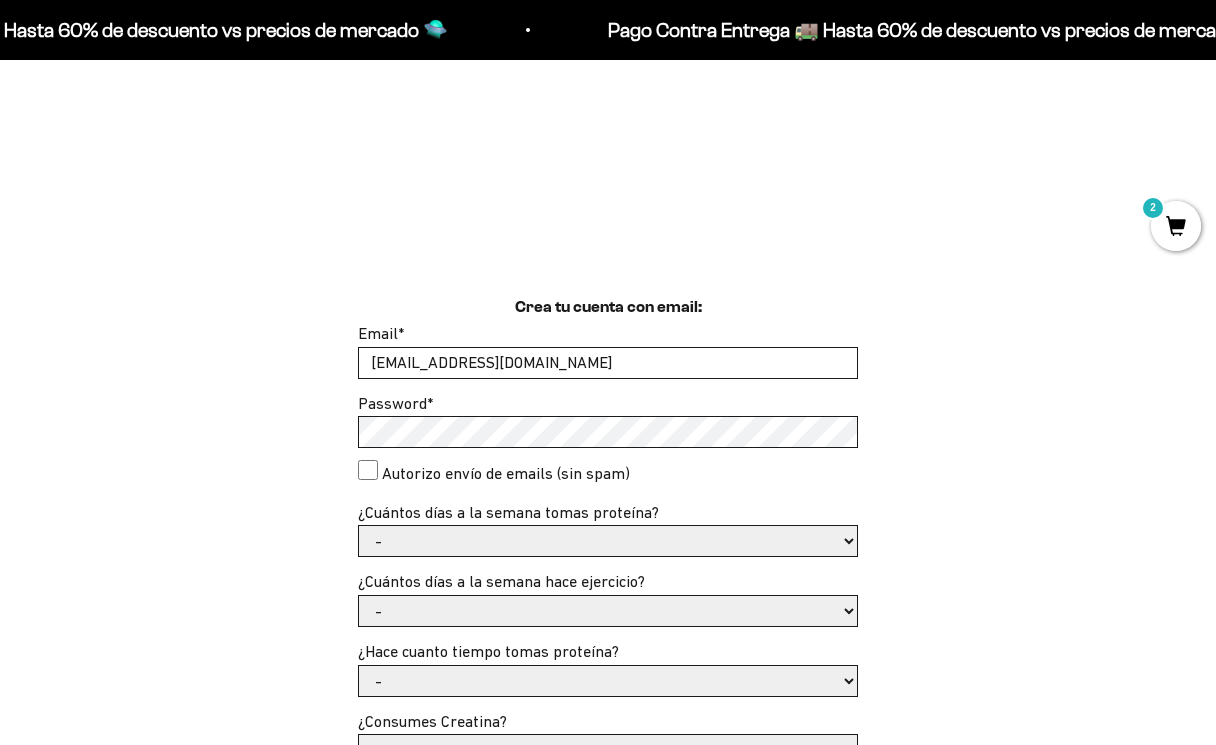 scroll, scrollTop: 363, scrollLeft: 0, axis: vertical 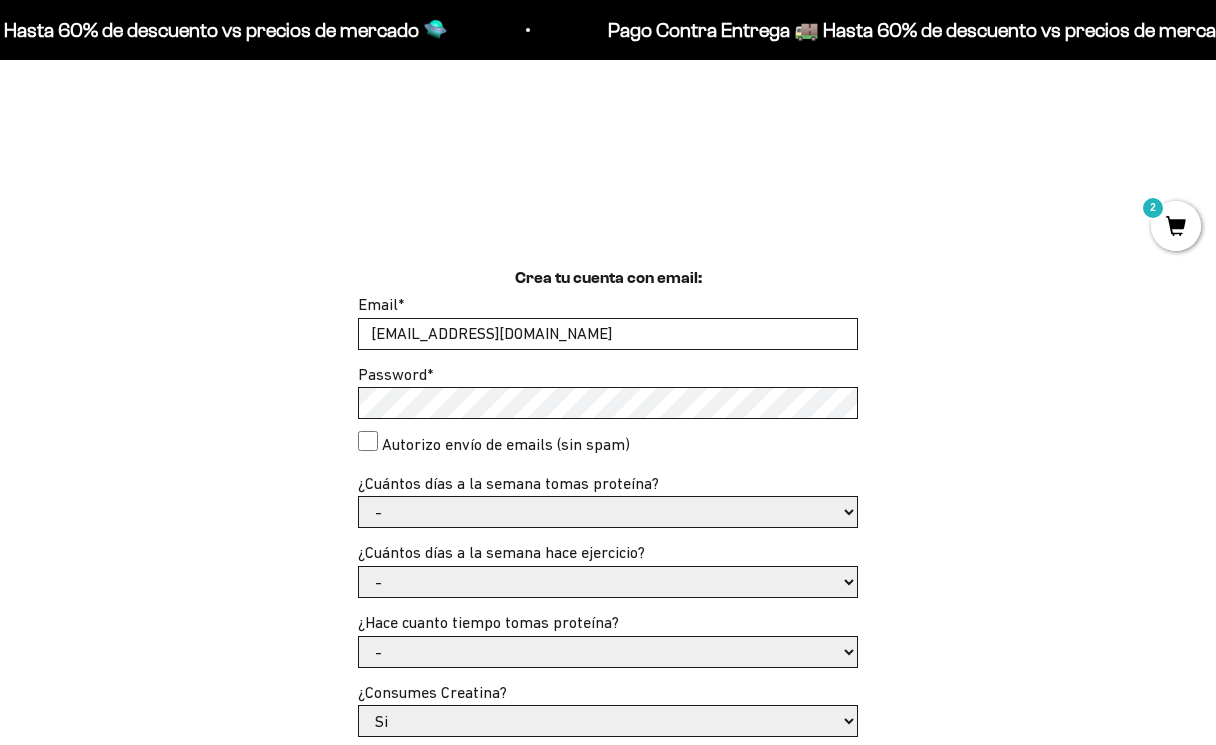 click on "danielbaez1@gmail.com" at bounding box center [608, 334] 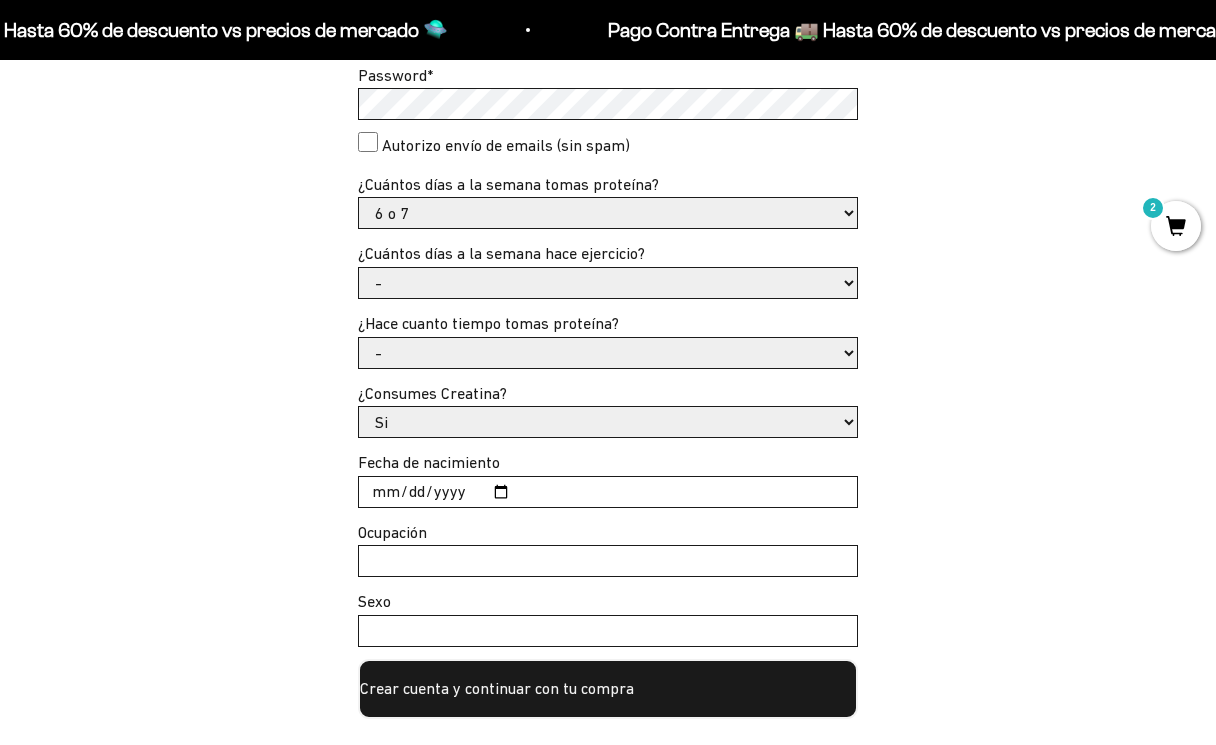 scroll, scrollTop: 663, scrollLeft: 0, axis: vertical 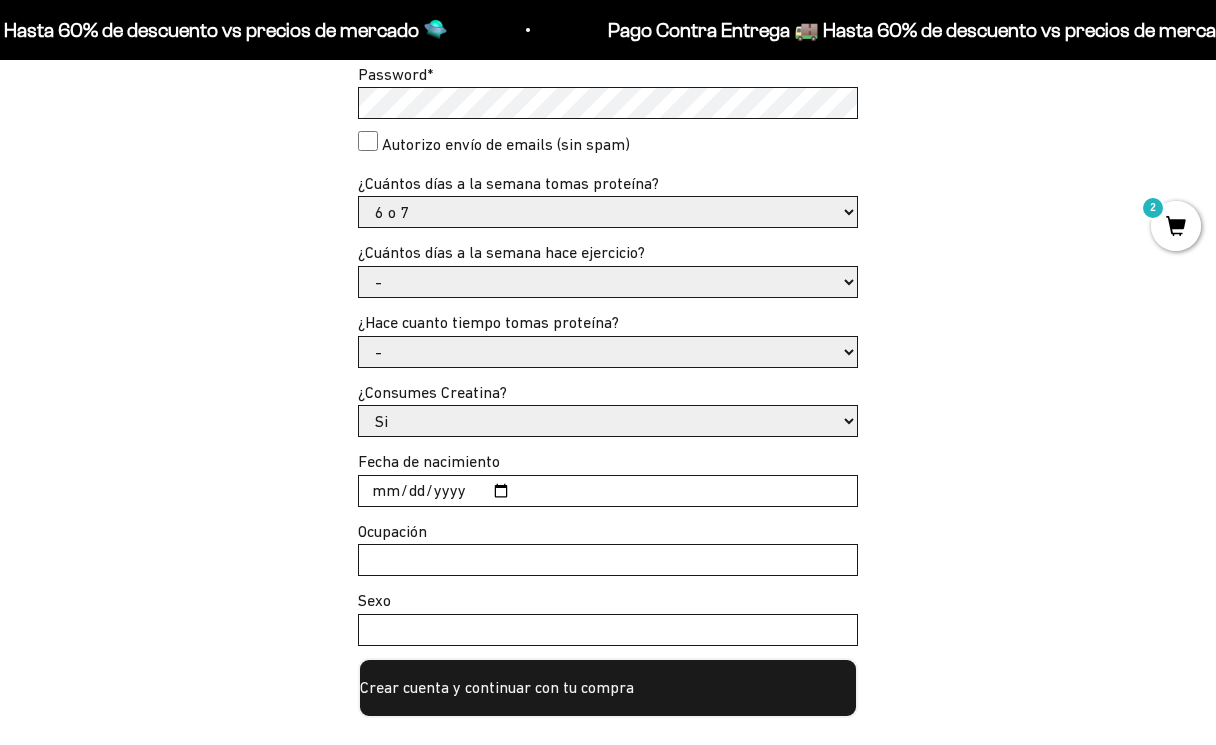 click on "-
No hago
1 a 2 días
3 a 5 días
6 o 7 días" at bounding box center (608, 282) 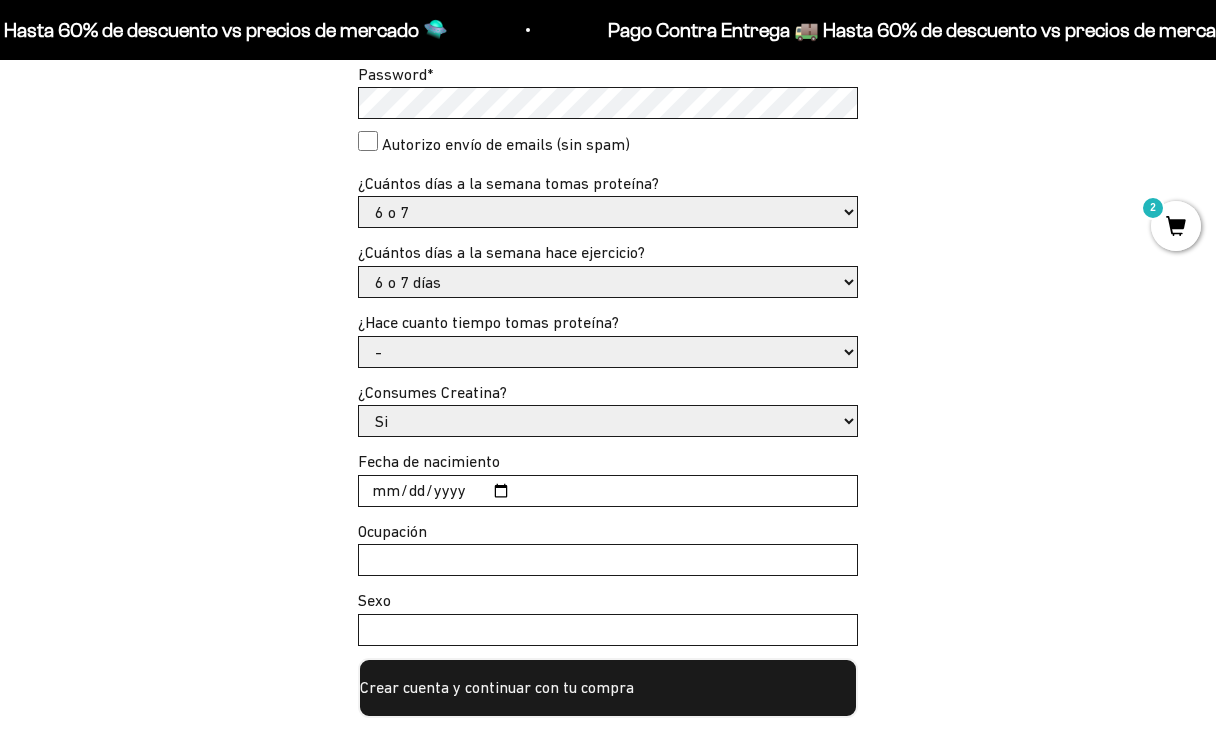 click on "-
Apenas estoy empezando
Menos de 6 meses
Hace más de 6 meses
Hace más de un año" at bounding box center (608, 352) 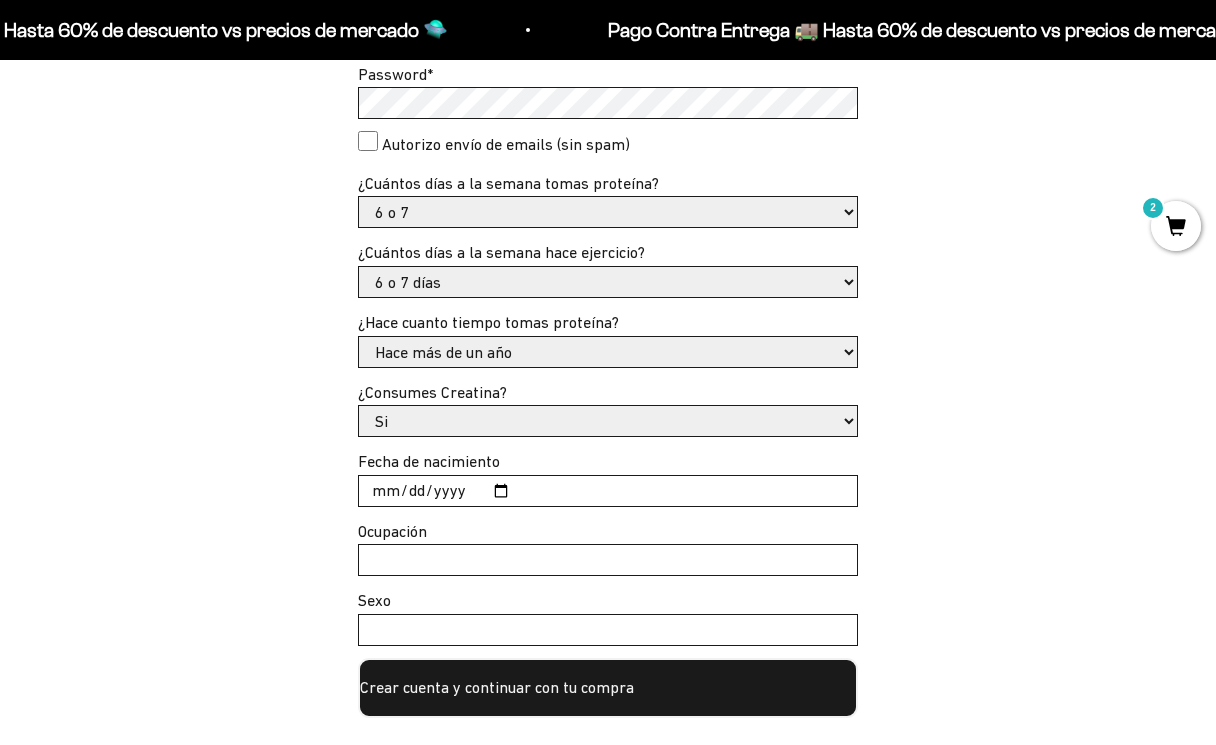 click on "Fecha de nacimiento" at bounding box center (608, 491) 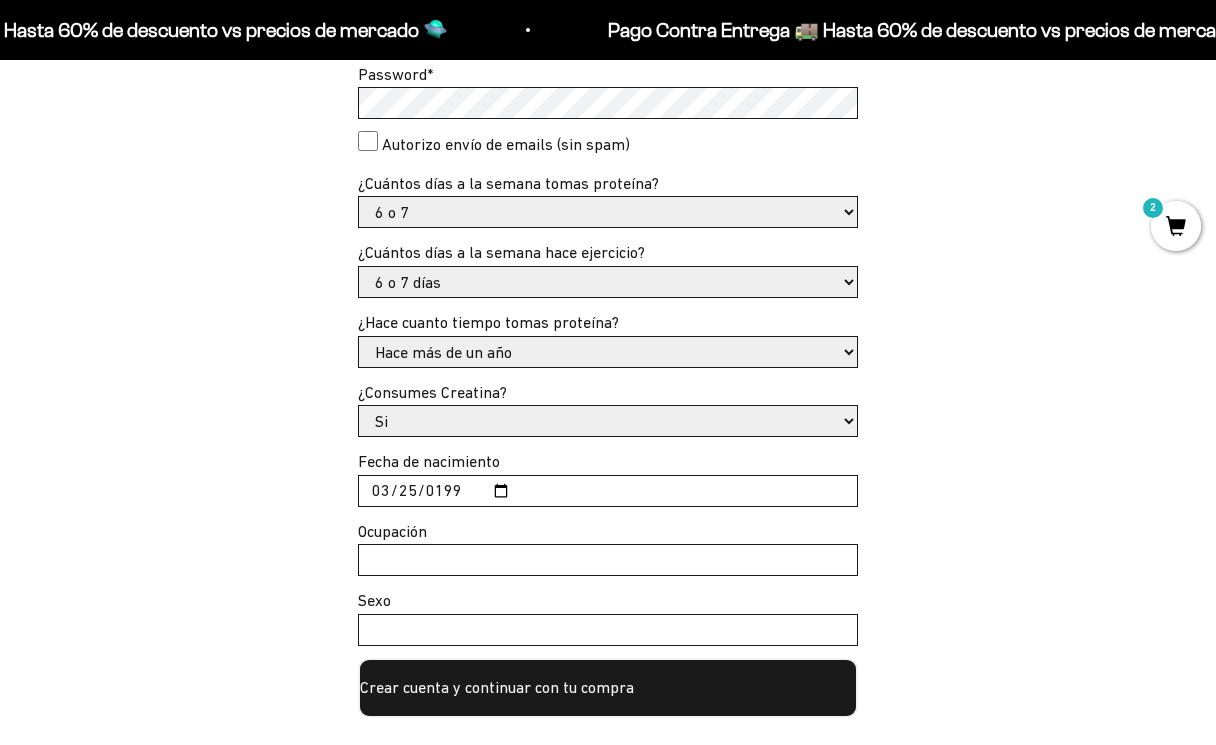 type on "1991-03-25" 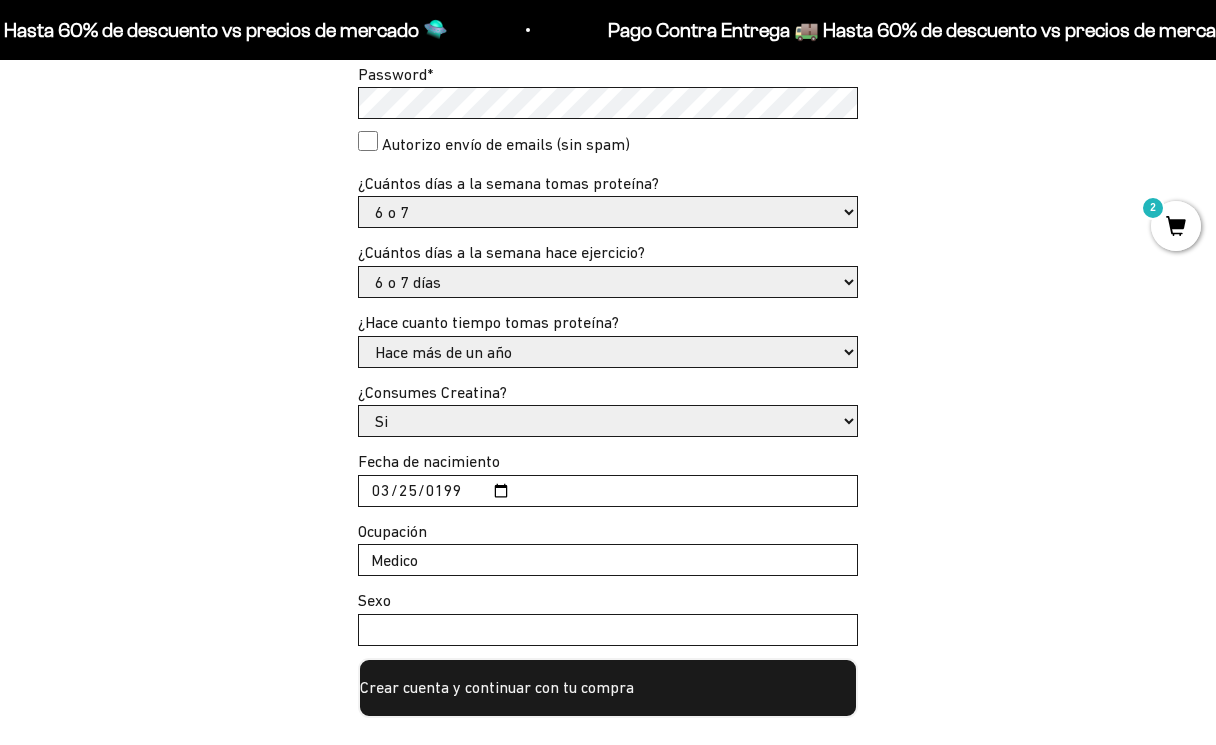 type on "Medico" 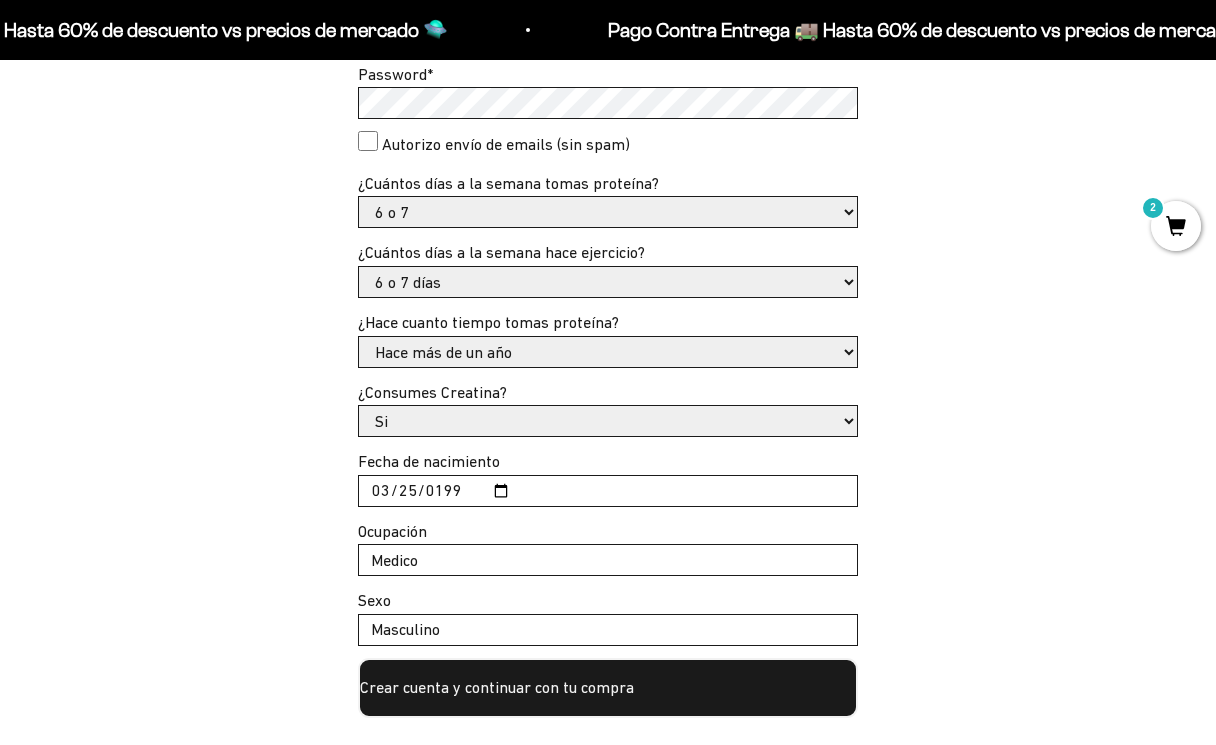 type on "Masculino" 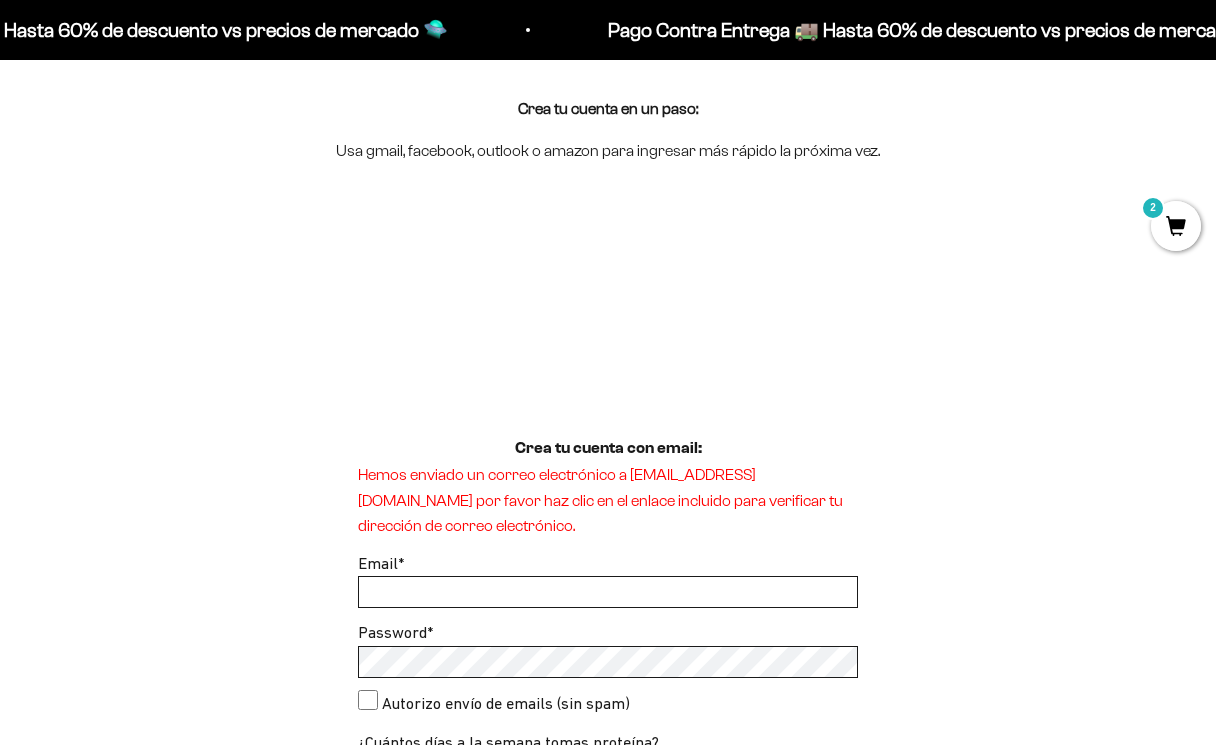 scroll, scrollTop: 196, scrollLeft: 0, axis: vertical 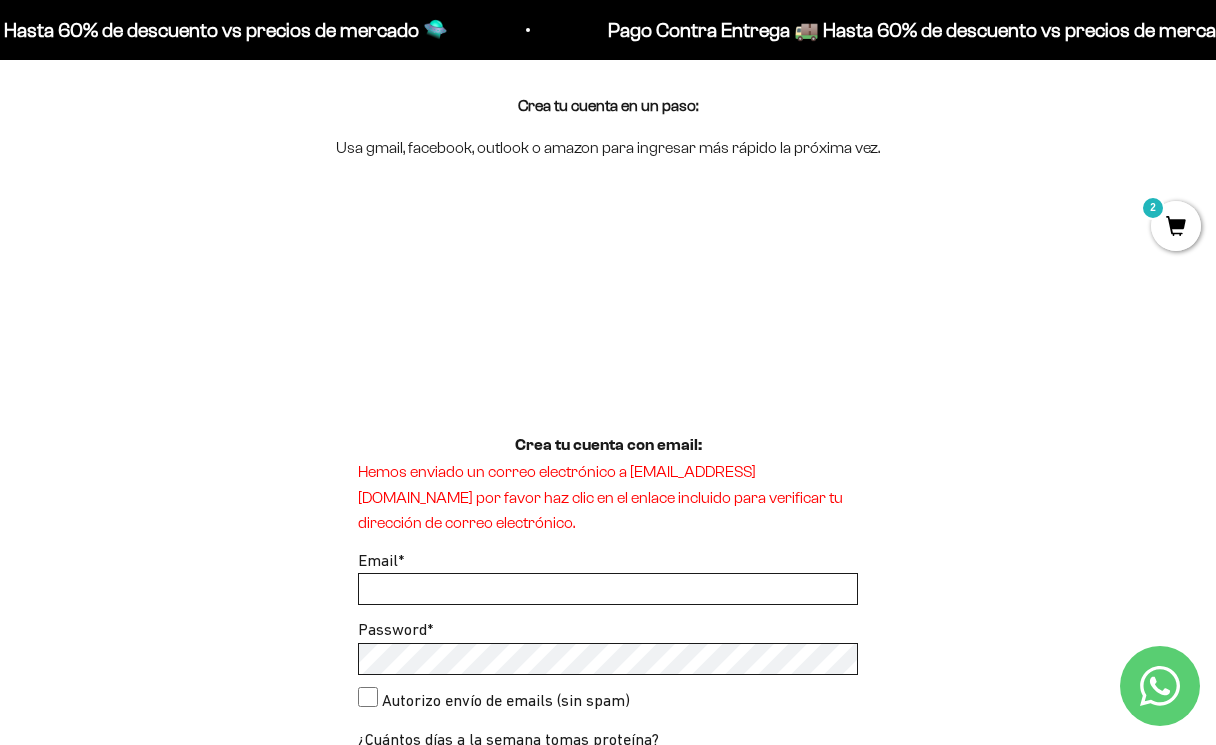 type on "[EMAIL_ADDRESS][DOMAIN_NAME]" 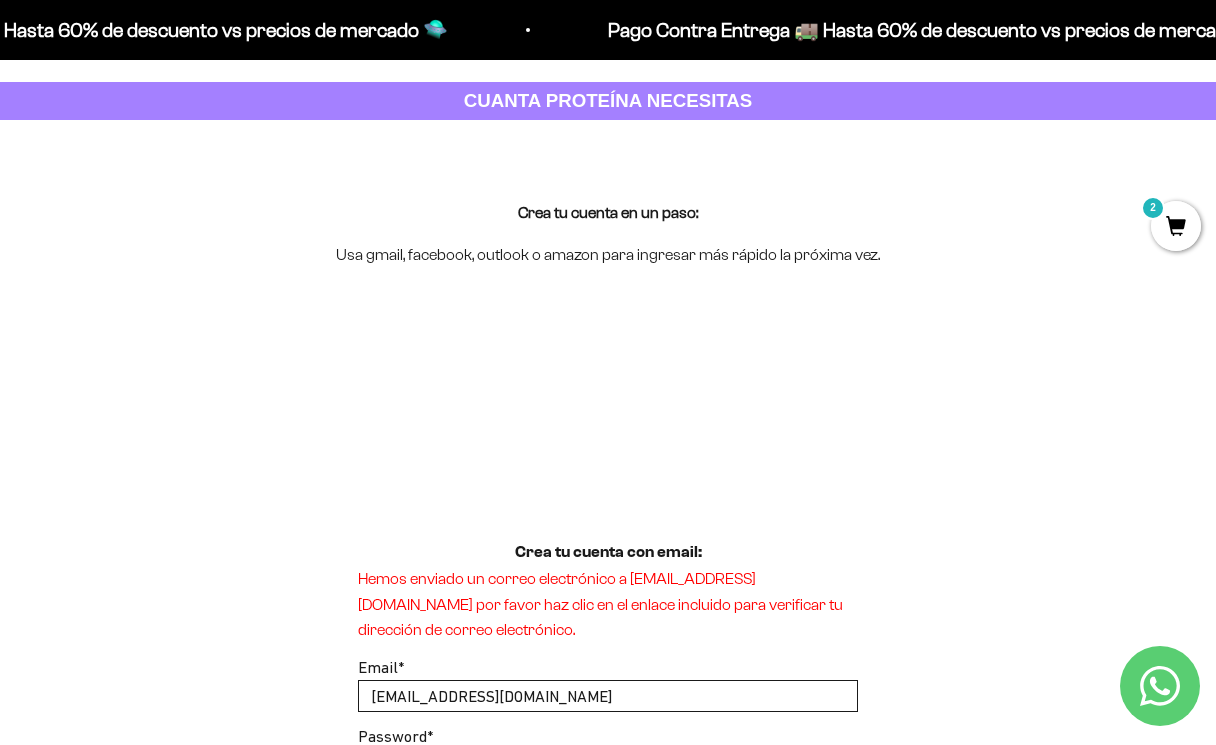 scroll, scrollTop: 88, scrollLeft: 0, axis: vertical 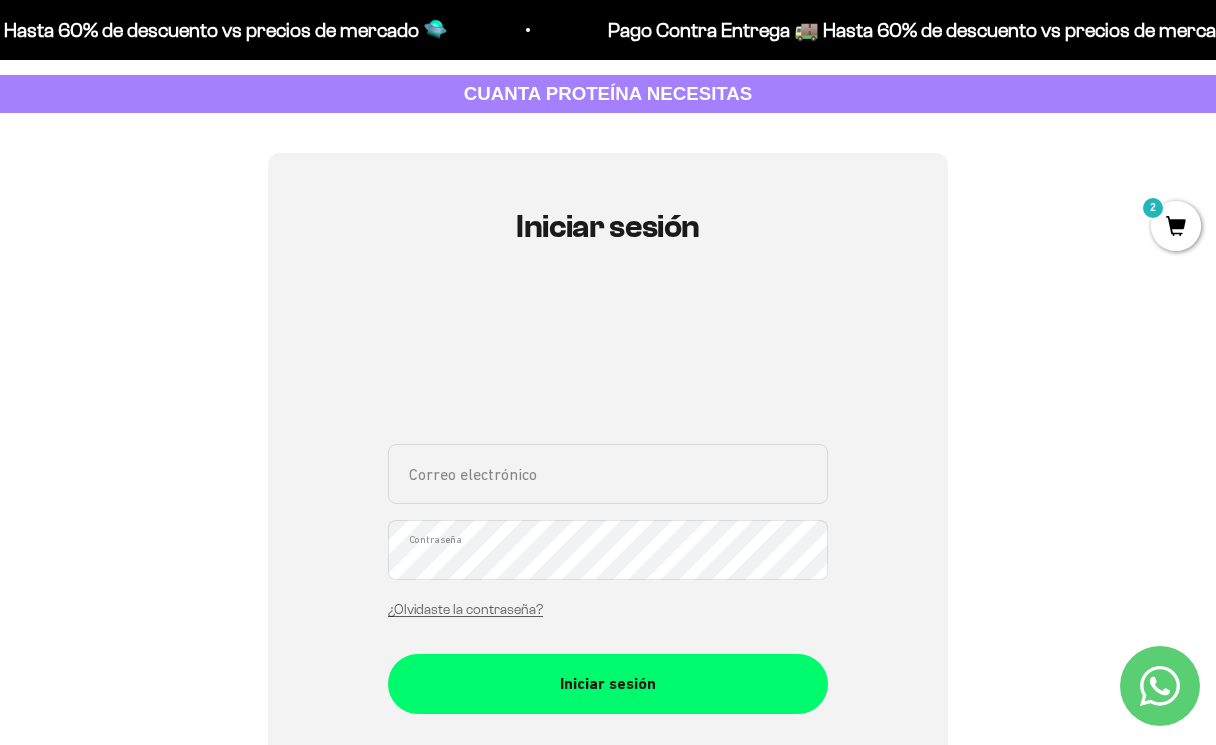 click on "Correo electrónico" at bounding box center (608, 474) 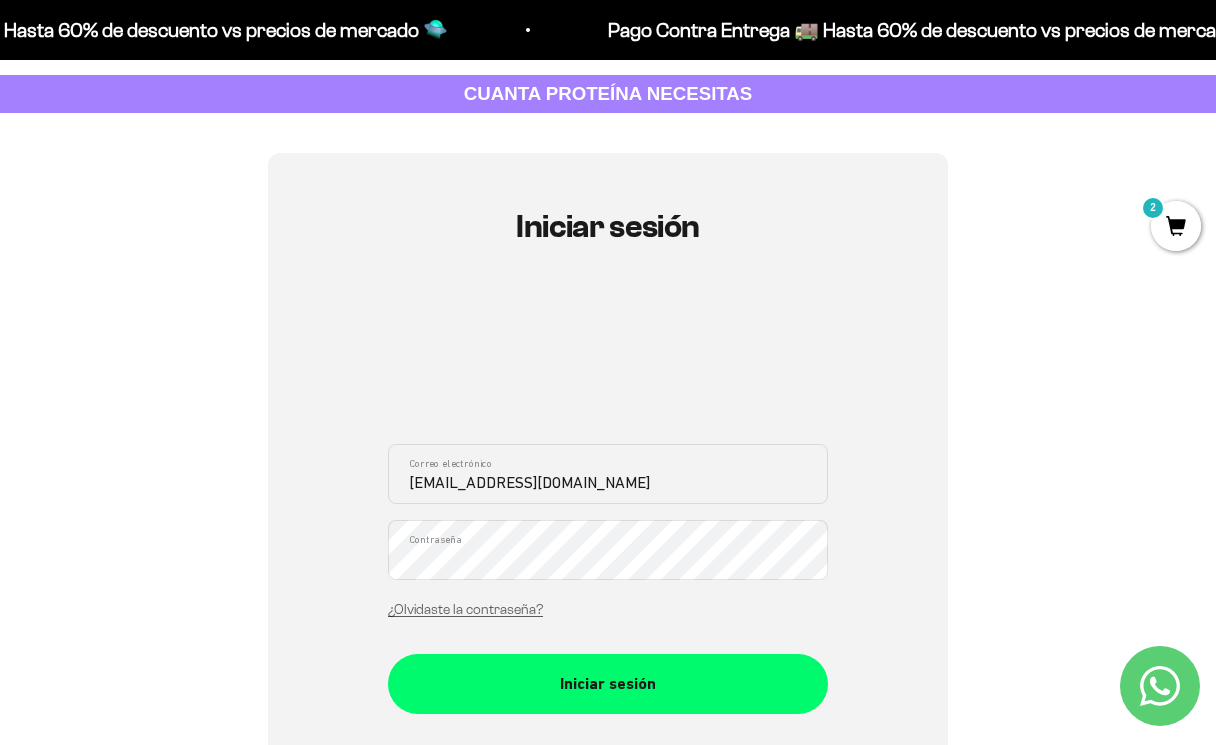 click on "Iniciar sesión
danielbaez1@gmail.com Correo electrónico Contraseña
¿Olvidaste la contraseña?
Iniciar sesión
Crea cuenta nueva
¿Necesitas ayuda para acceder a tu membresía? Clic acá
Recuperar contraseña Correo electrónico
Recuperar
Volver a inicio de sesión" at bounding box center (608, 532) 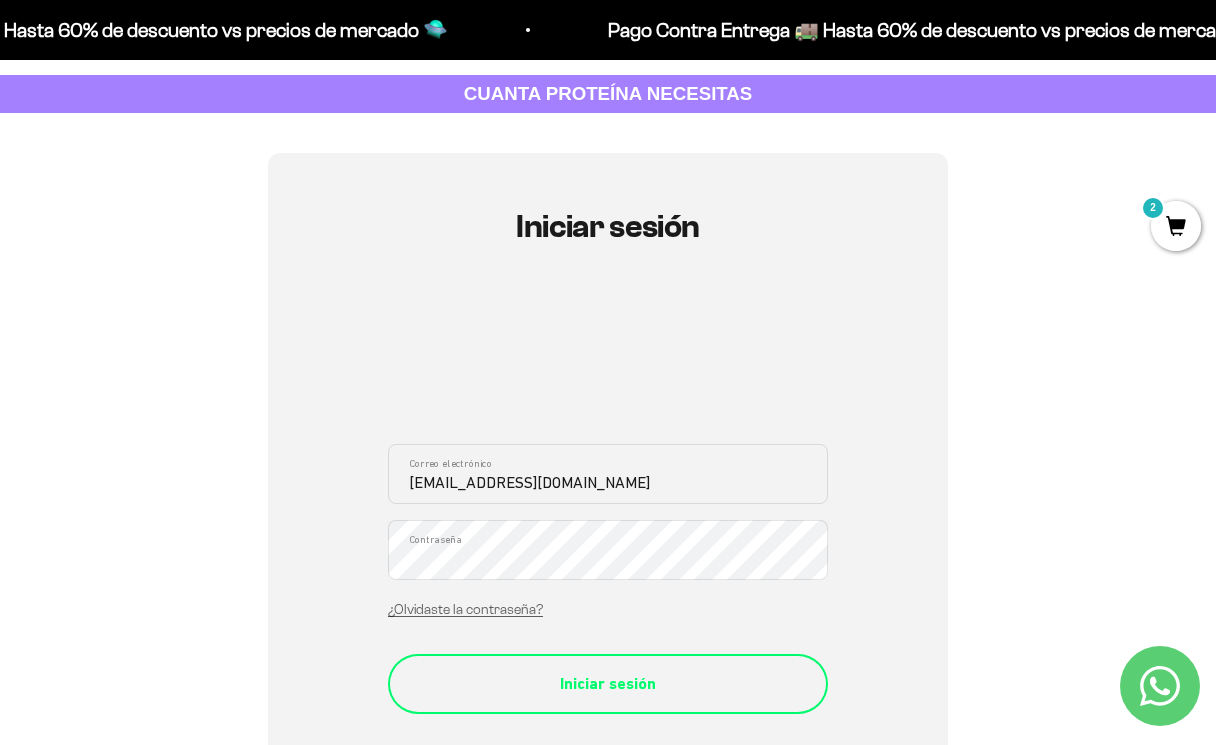 click on "Iniciar sesión" at bounding box center (608, 684) 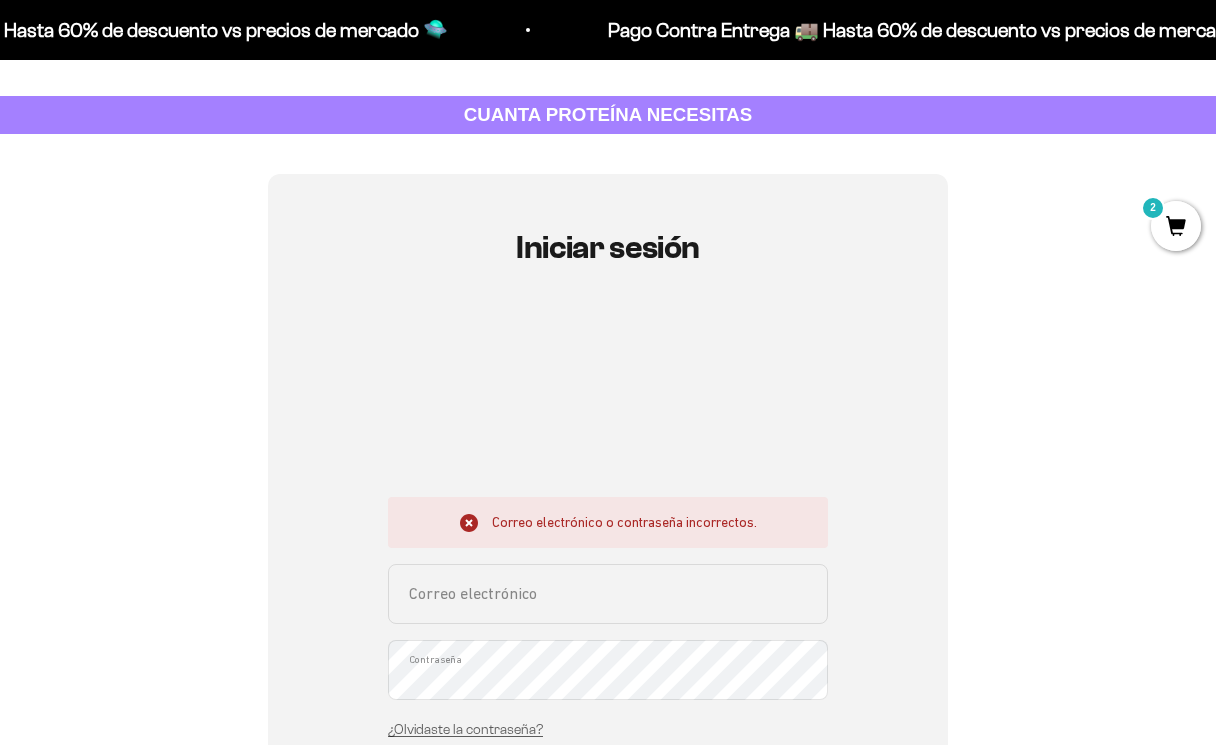 scroll, scrollTop: 361, scrollLeft: 0, axis: vertical 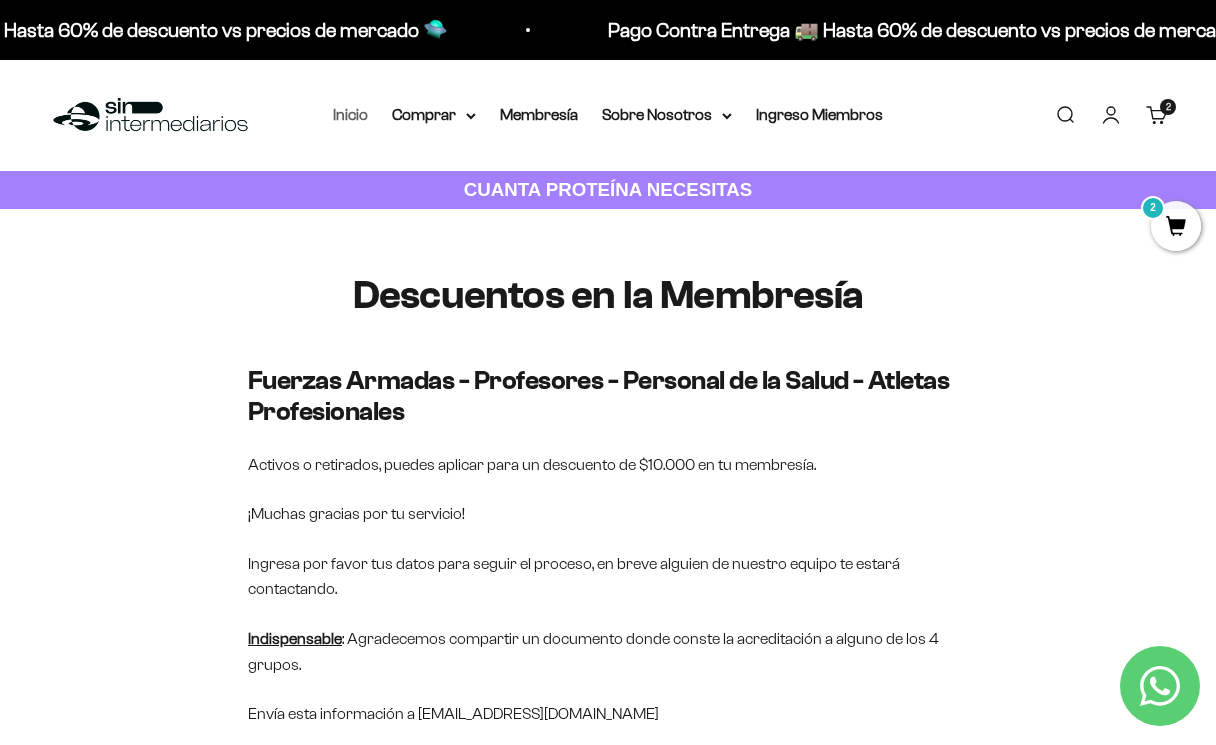 click on "Inicio" at bounding box center (350, 114) 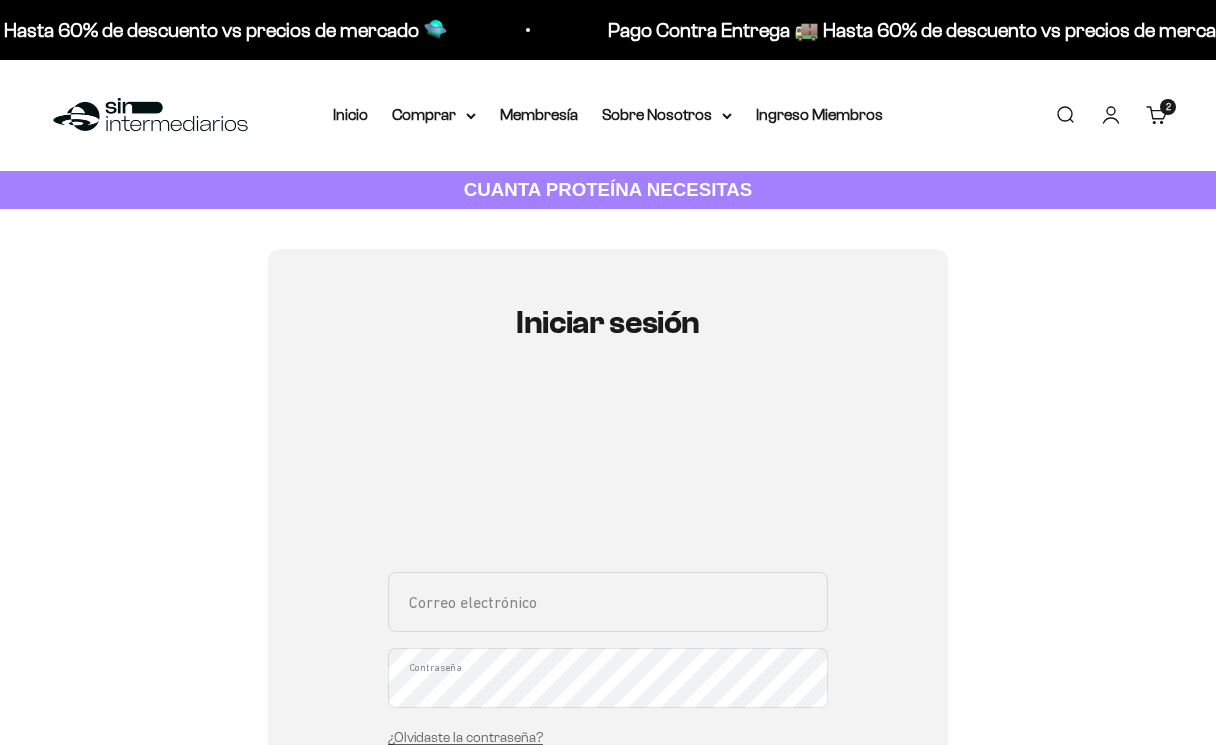 scroll, scrollTop: 0, scrollLeft: 0, axis: both 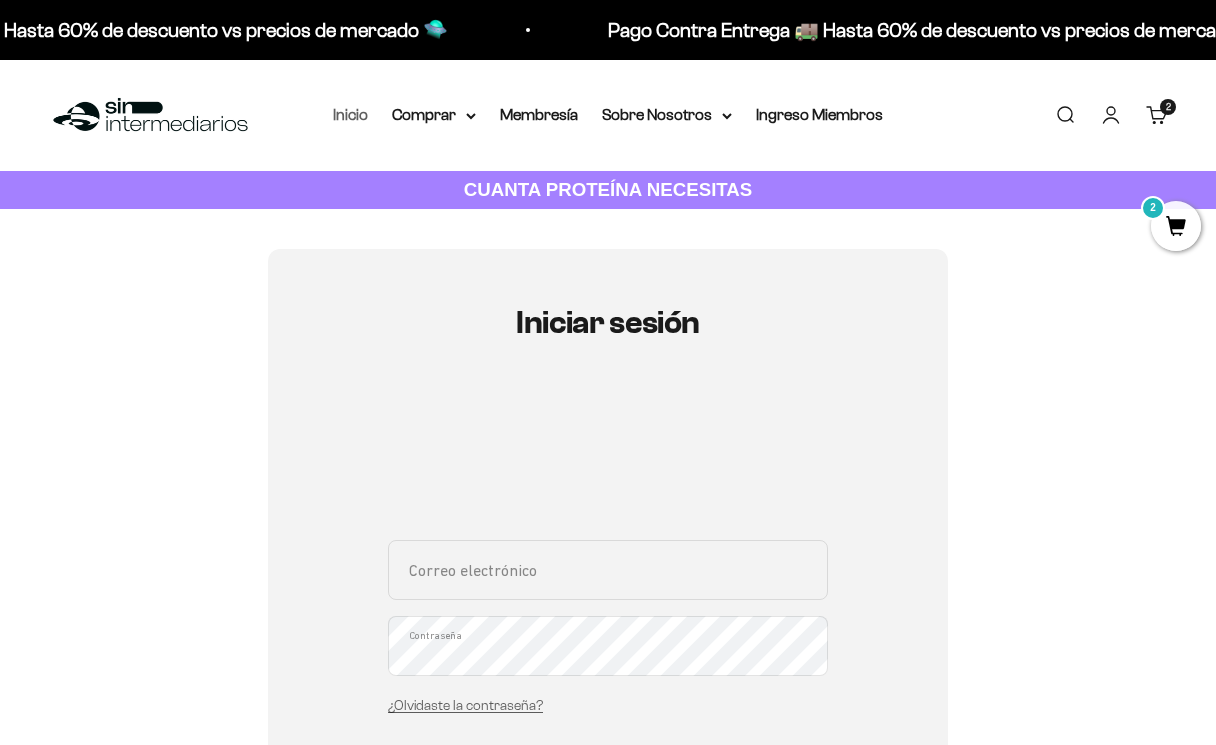 click on "Inicio" at bounding box center [350, 114] 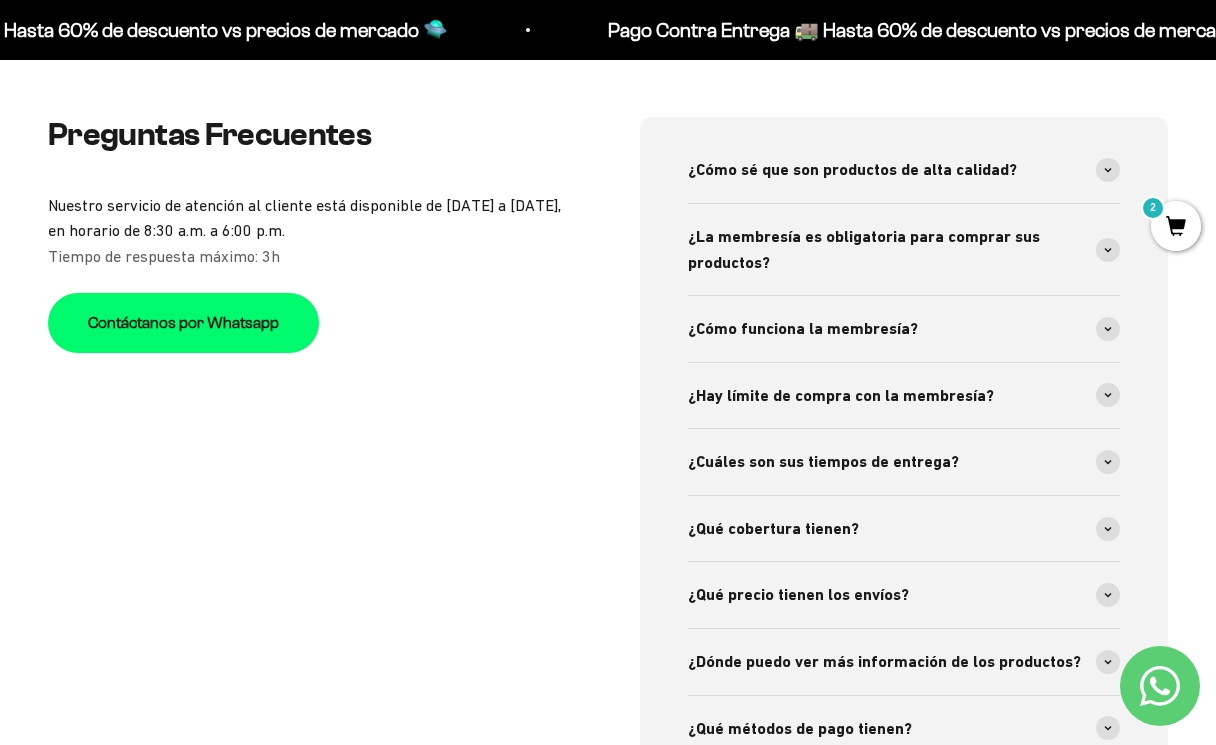 scroll, scrollTop: 6000, scrollLeft: 0, axis: vertical 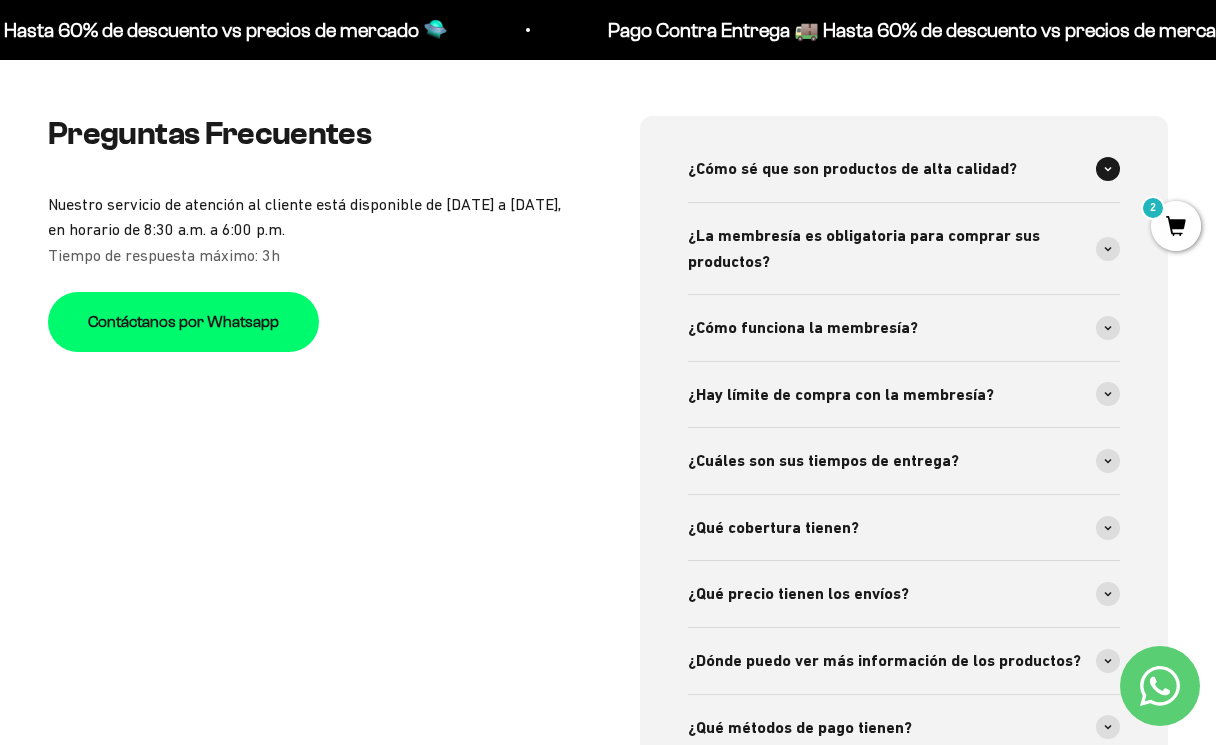 click on "¿Cómo sé que son productos de alta calidad?" at bounding box center [904, 169] 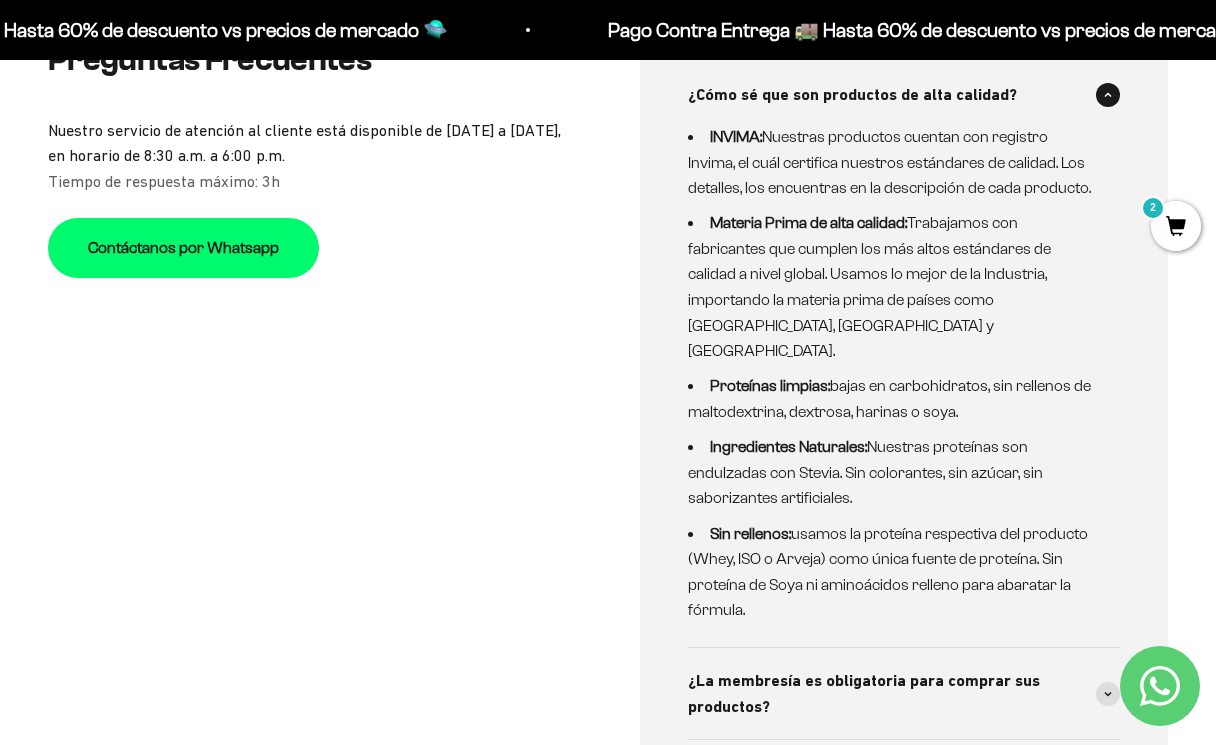 scroll, scrollTop: 6077, scrollLeft: 0, axis: vertical 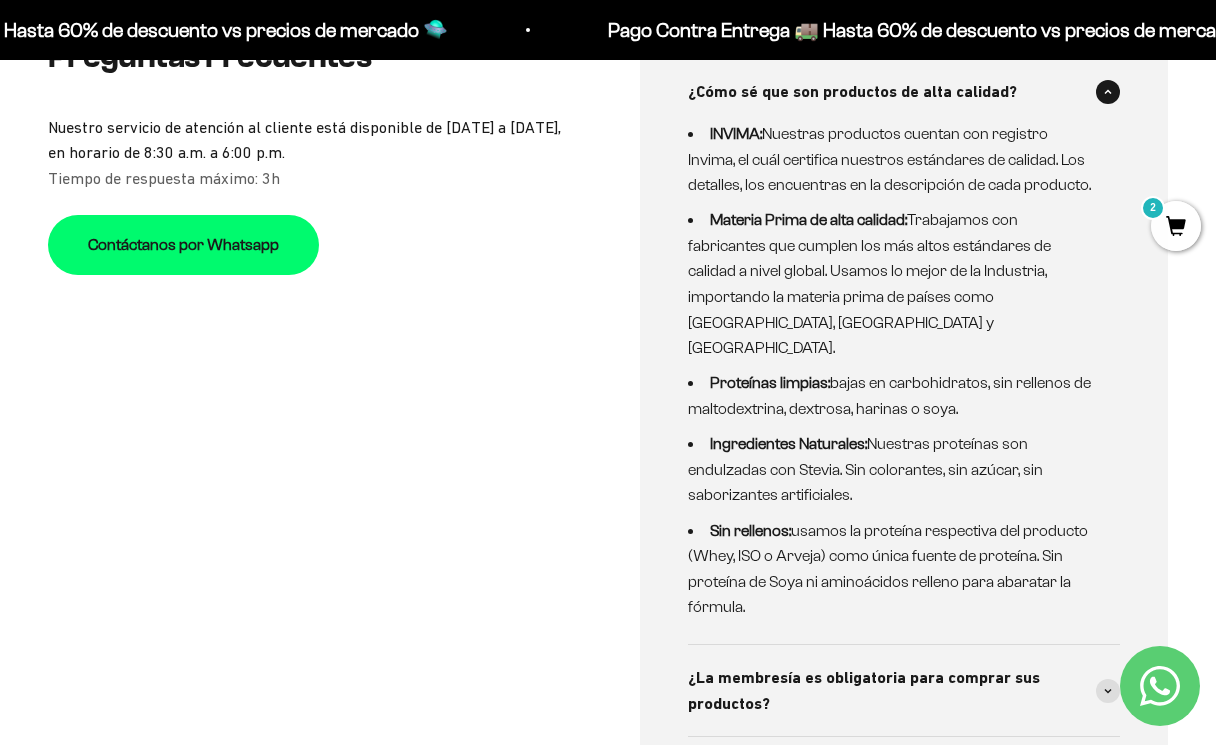 click on "Materia Prima de alta calidad:  Trabajamos con fabricantes que cumplen los más altos estándares de calidad a nivel global. Usamos lo mejor de la Industria, importando la materia prima de países como Alemania, Canadá y Estados Unidos." at bounding box center (892, 284) 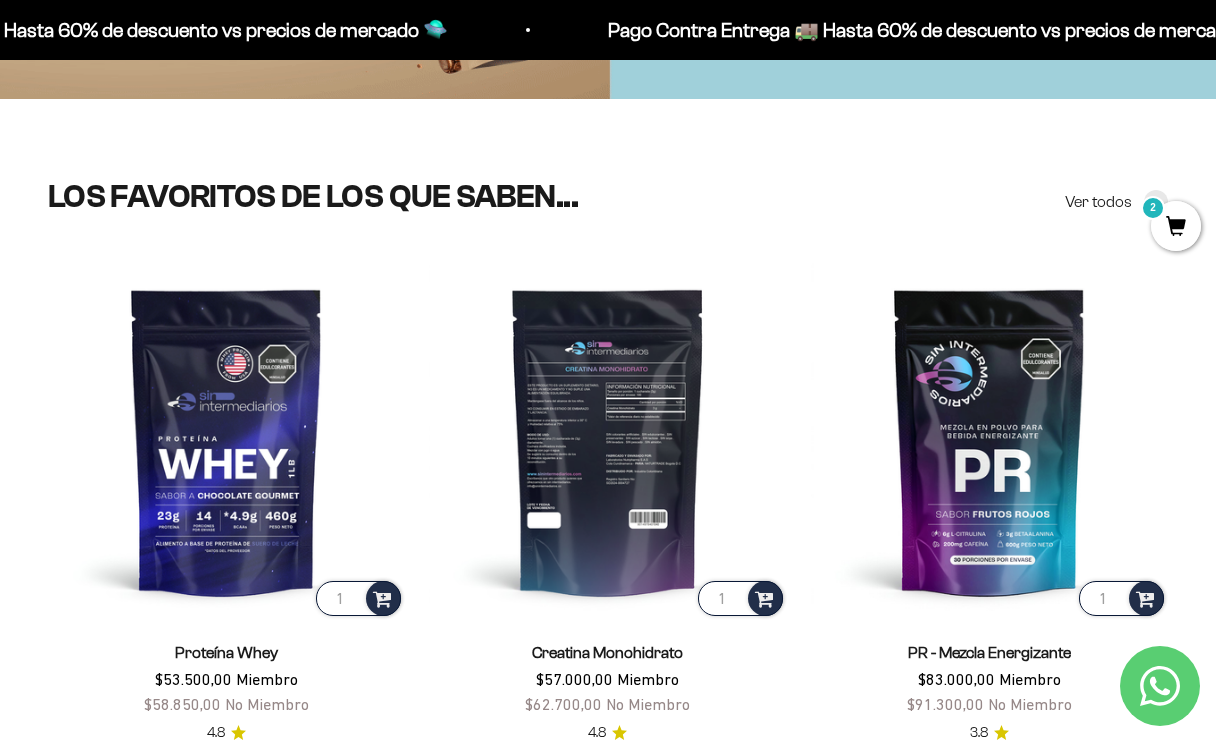 scroll, scrollTop: 505, scrollLeft: 0, axis: vertical 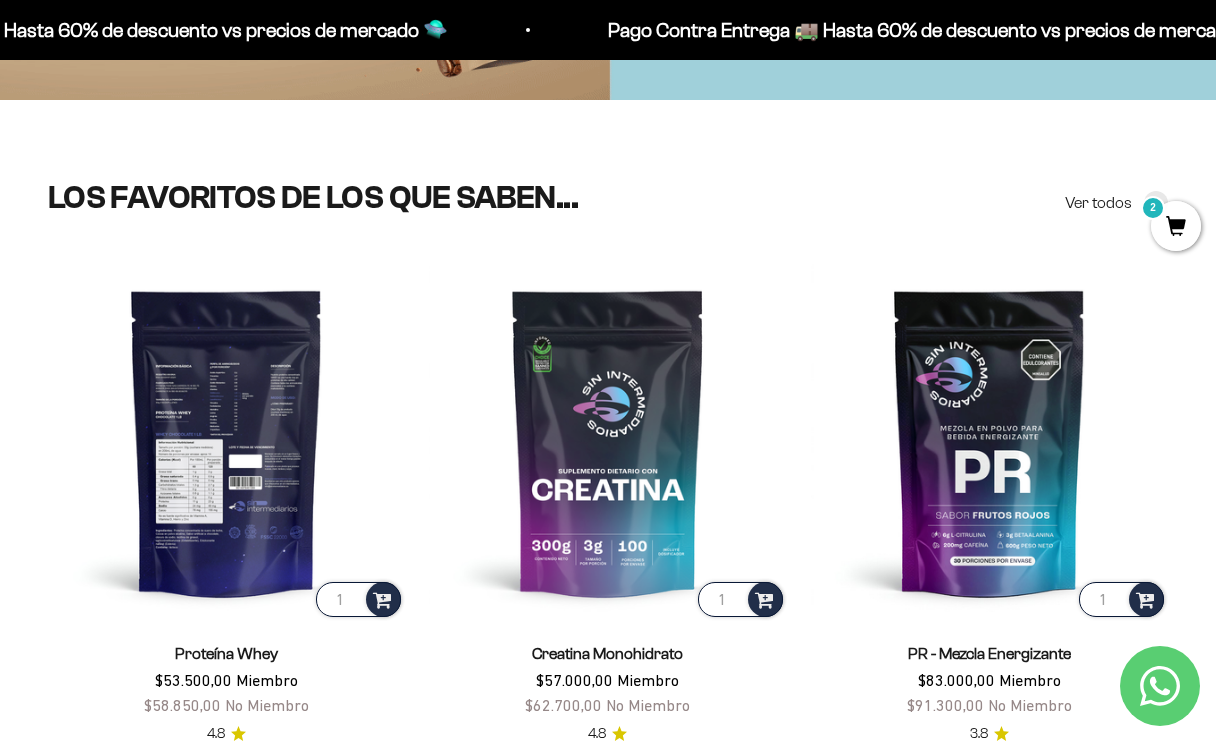 click at bounding box center [226, 441] 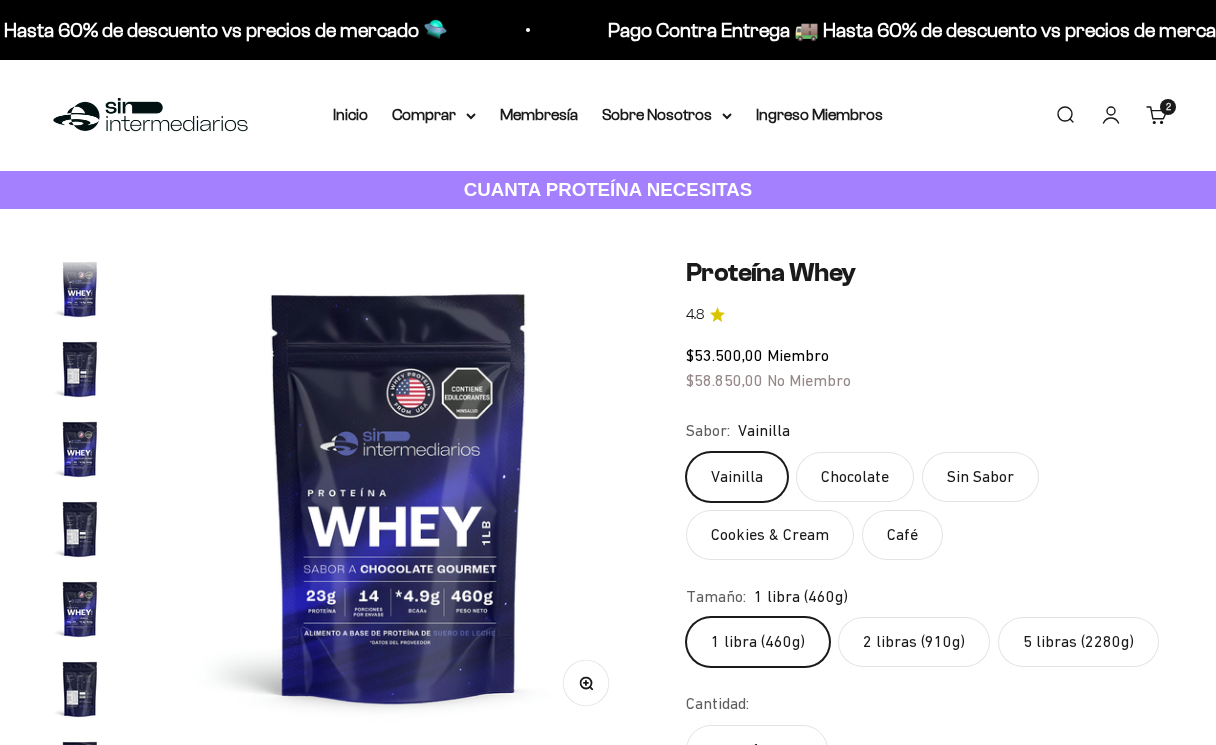 scroll, scrollTop: 0, scrollLeft: 0, axis: both 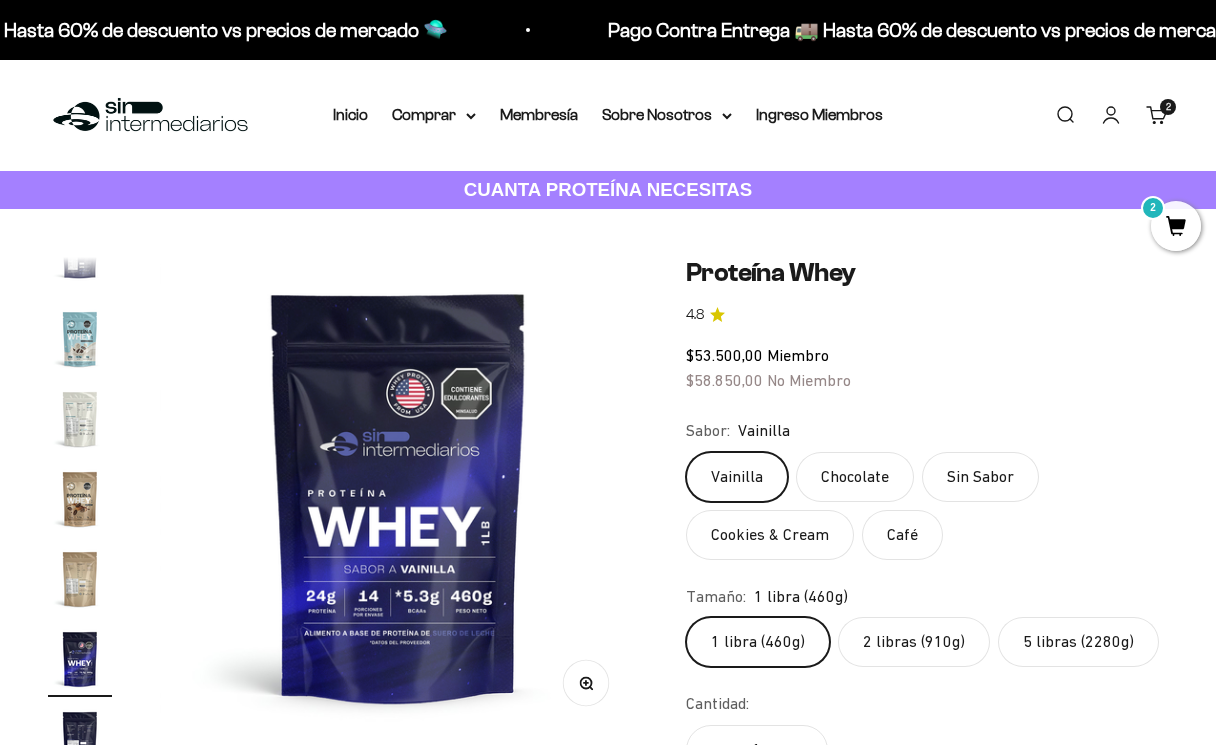 click on "Chocolate" 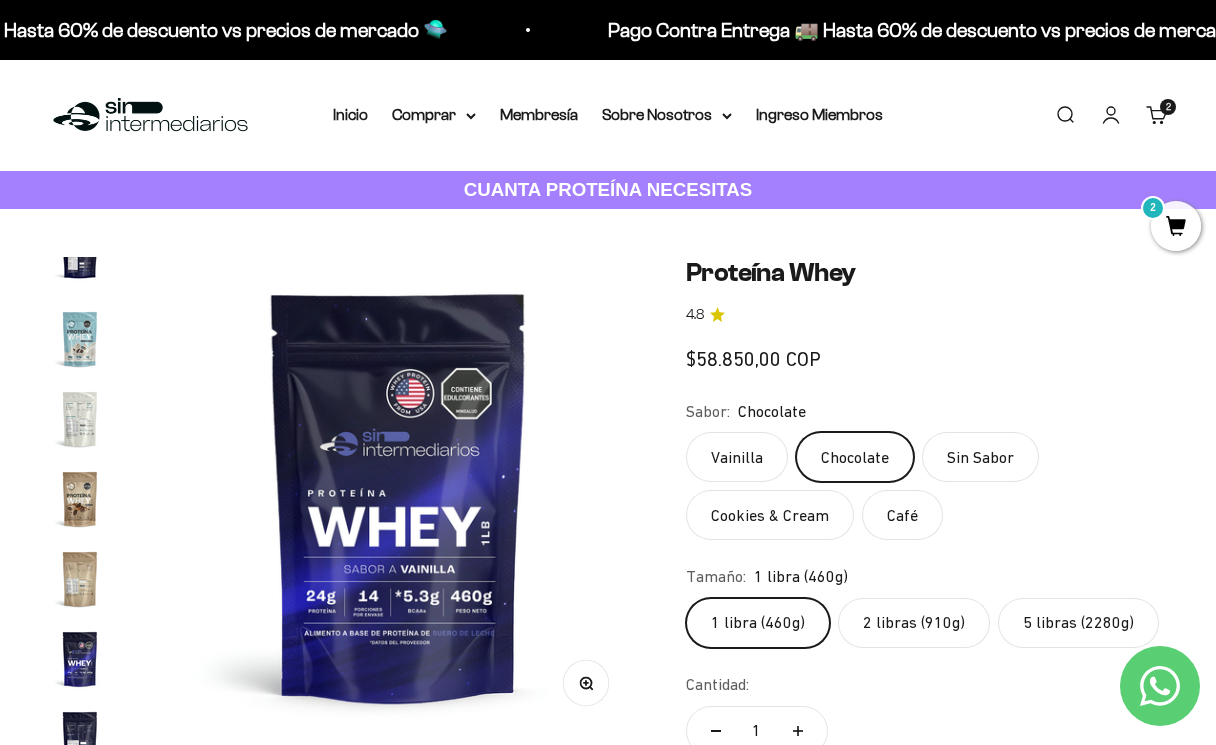 scroll, scrollTop: 0, scrollLeft: 0, axis: both 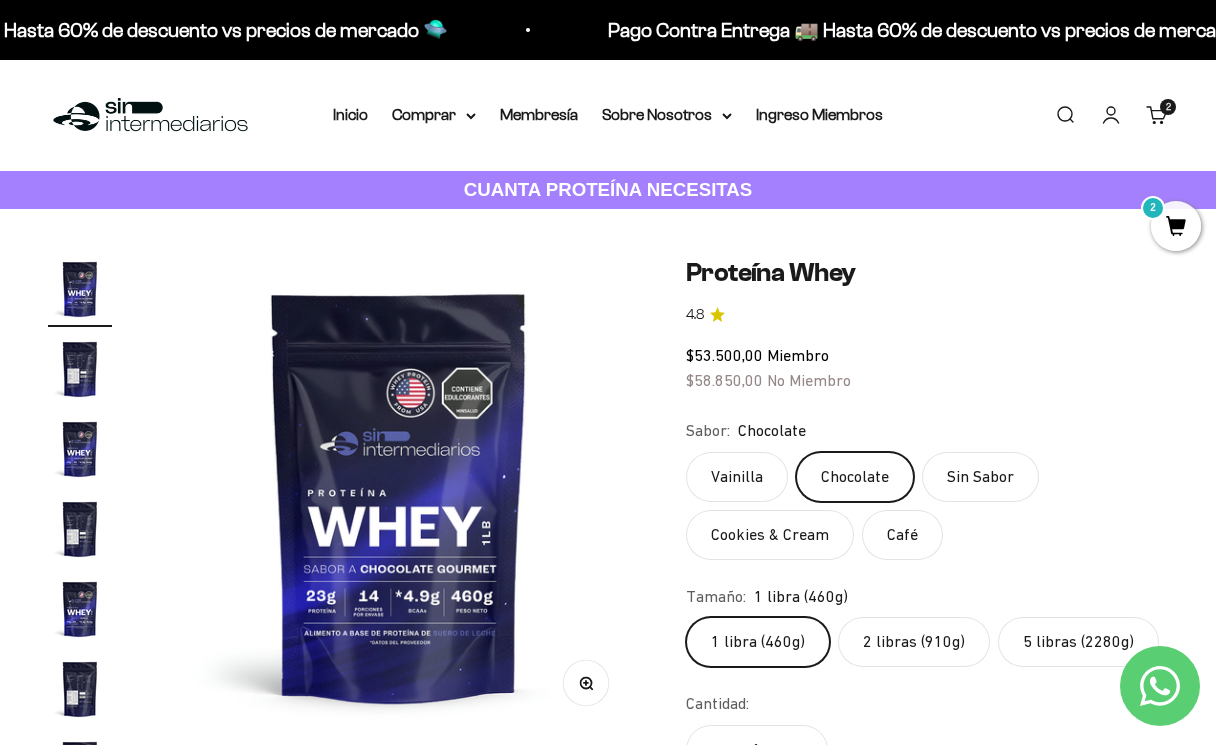 click on "Vainilla" 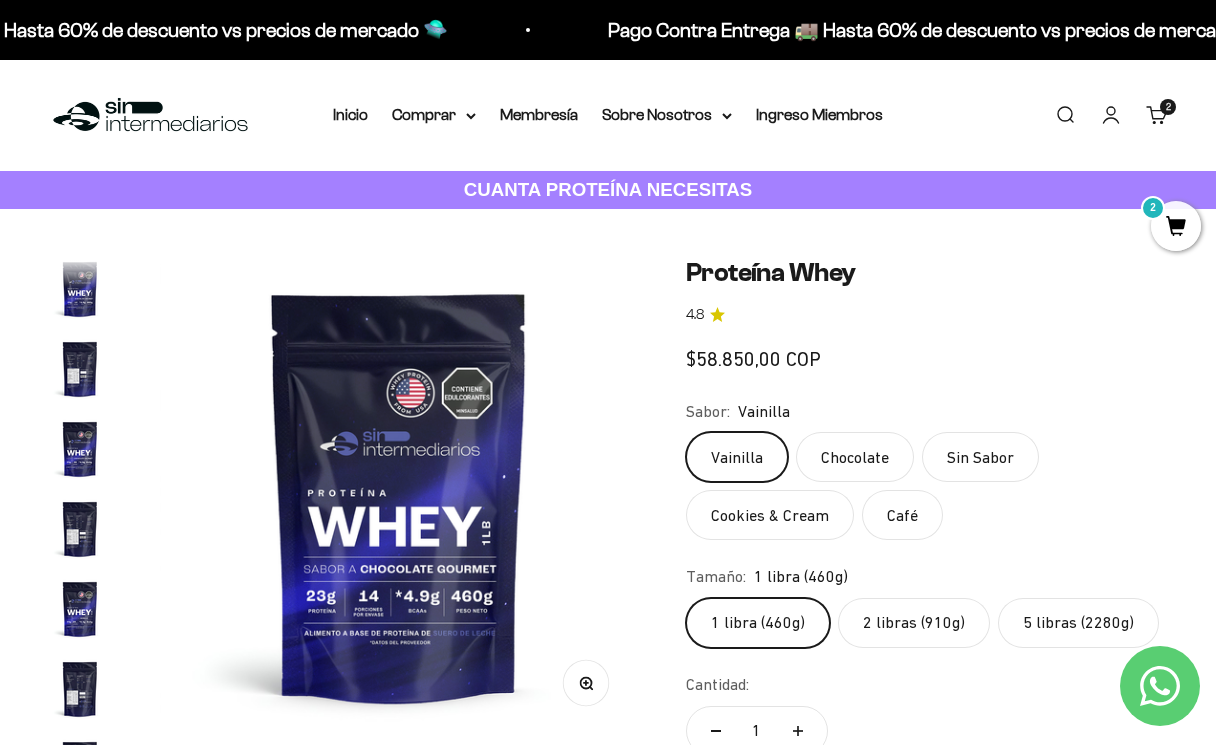 scroll, scrollTop: 0, scrollLeft: 7834, axis: horizontal 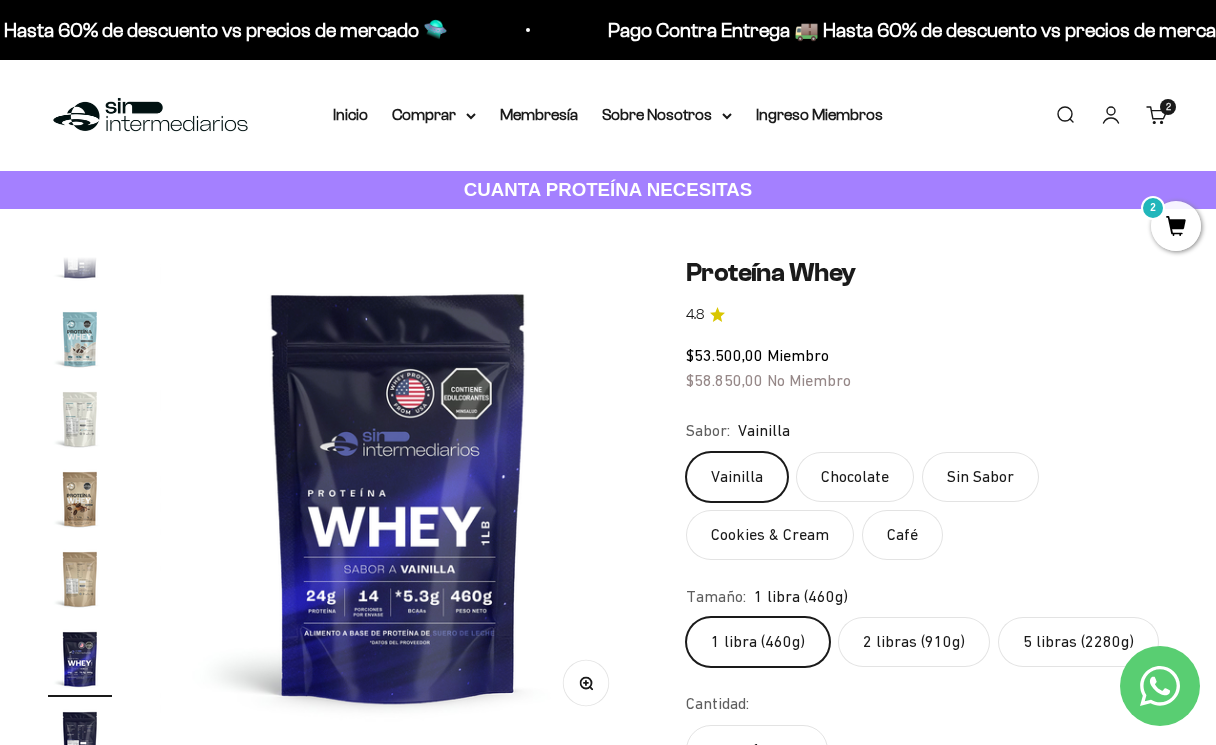 click on "Chocolate" 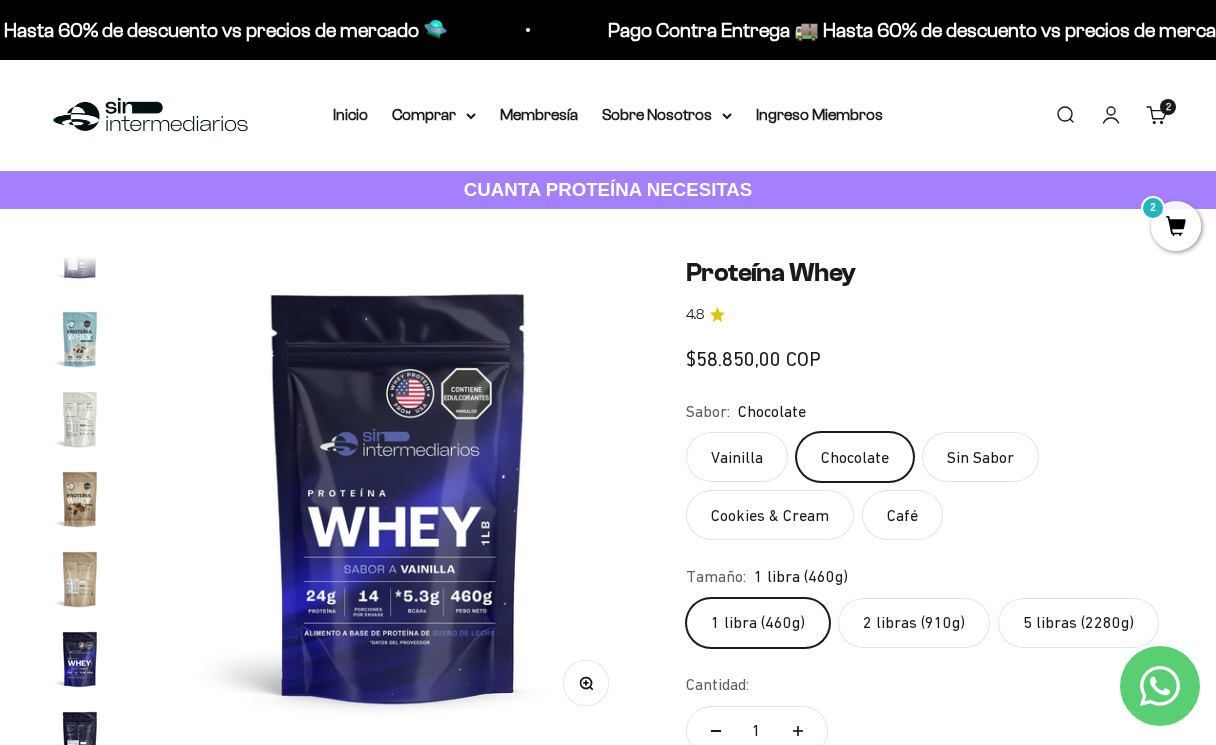 scroll, scrollTop: 0, scrollLeft: 0, axis: both 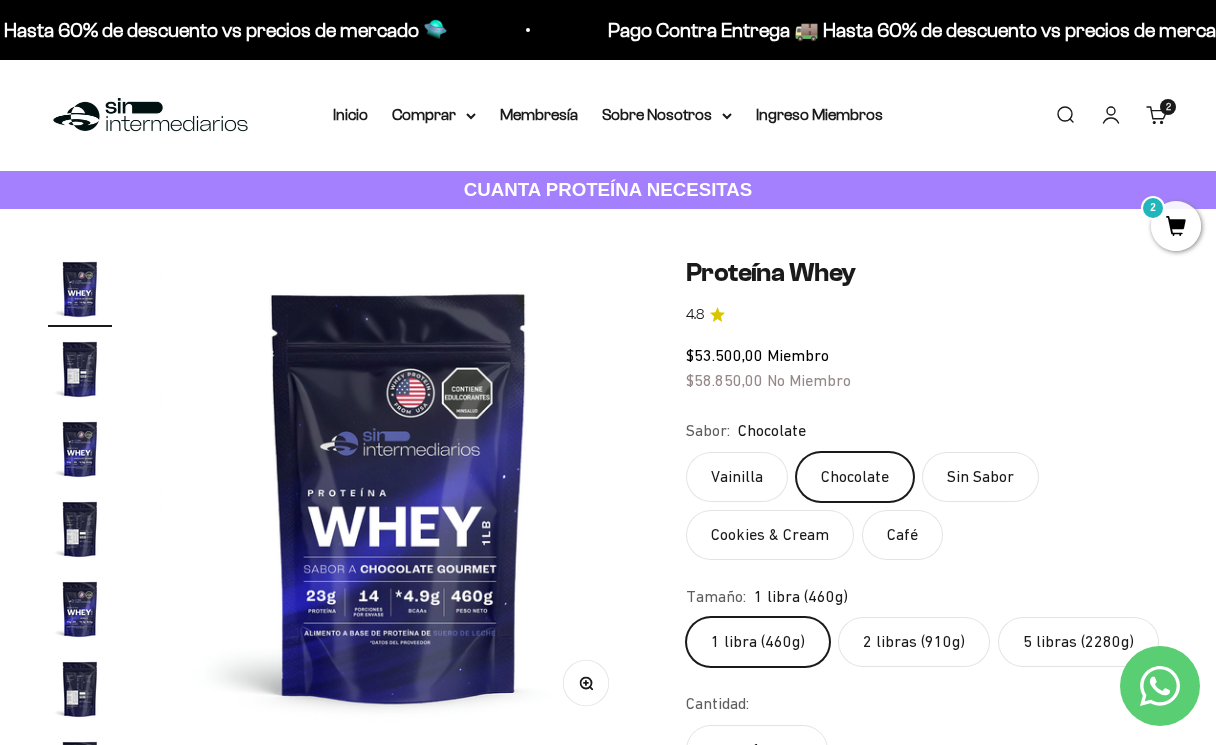 click on "Sin Sabor" 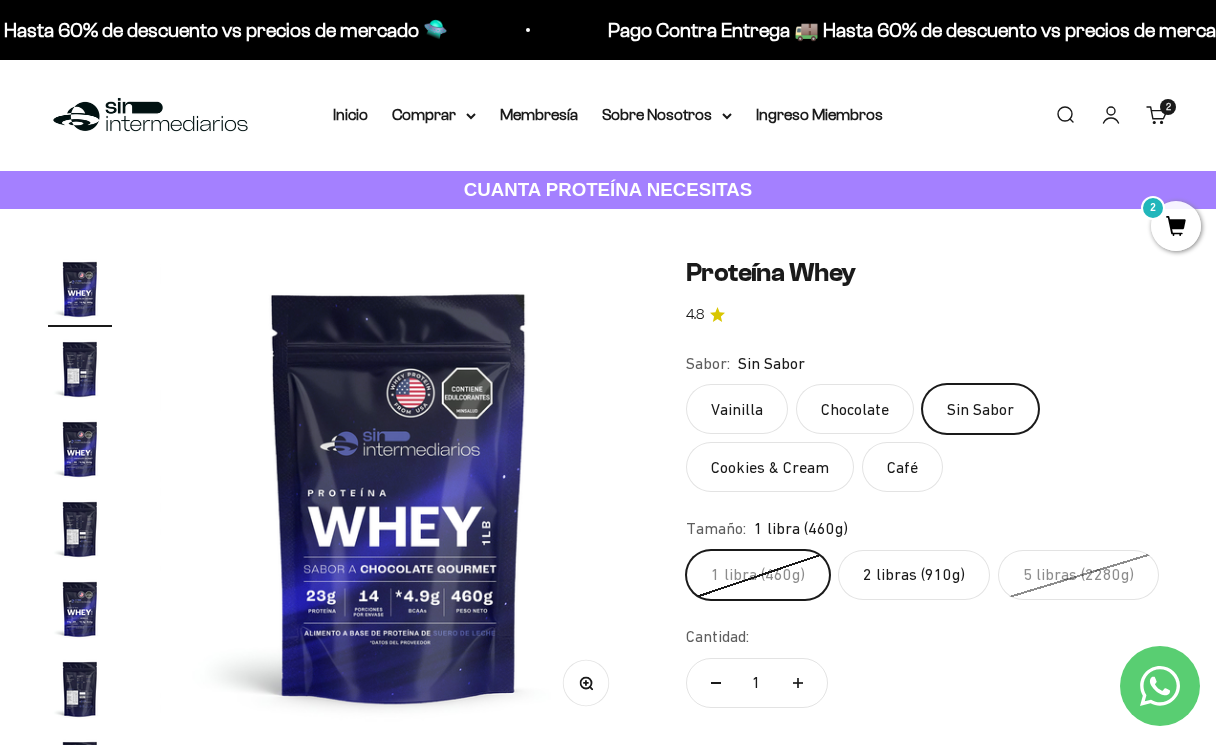 click on "Chocolate" 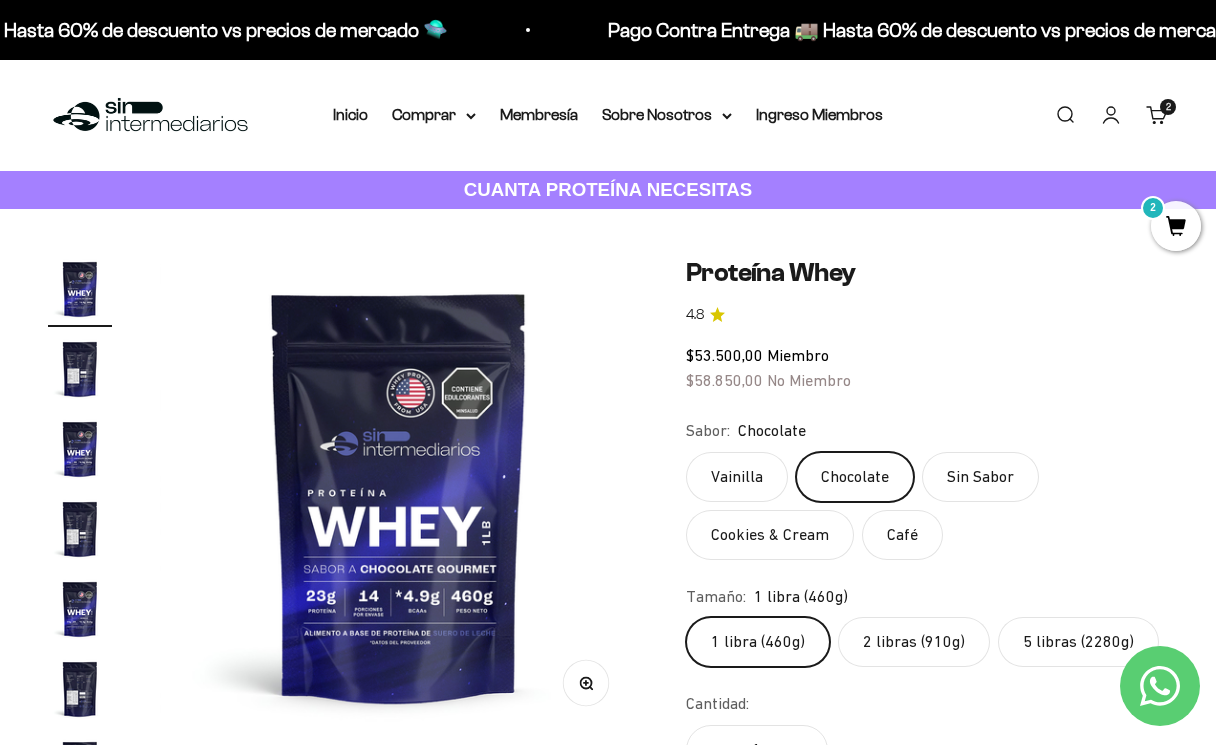 click on "Cookies & Cream" 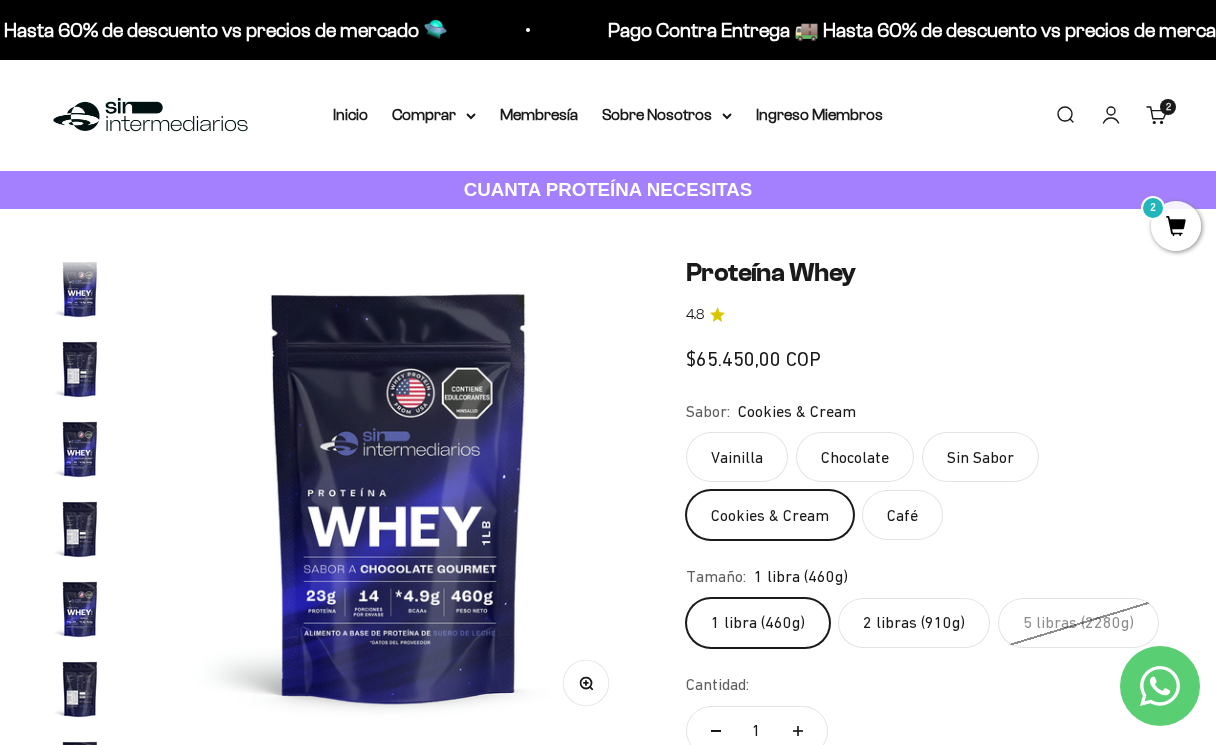 scroll, scrollTop: 0, scrollLeft: 5875, axis: horizontal 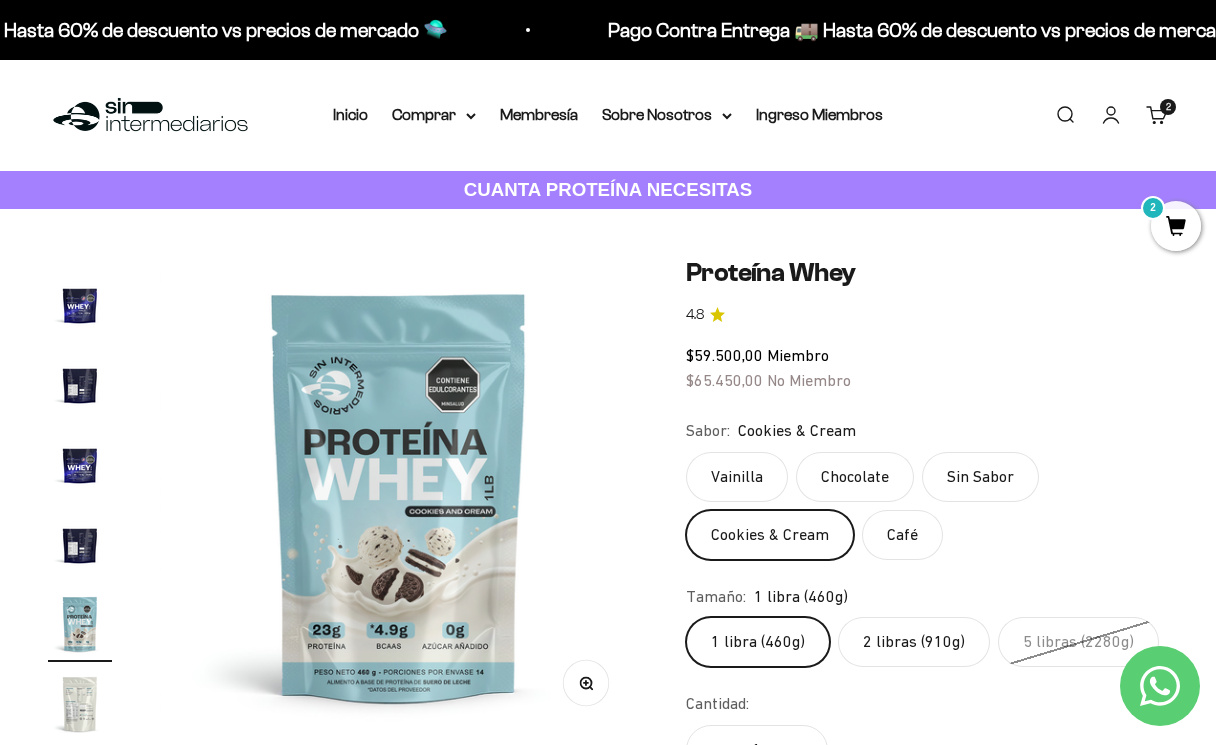 click on "2 libras (910g)" 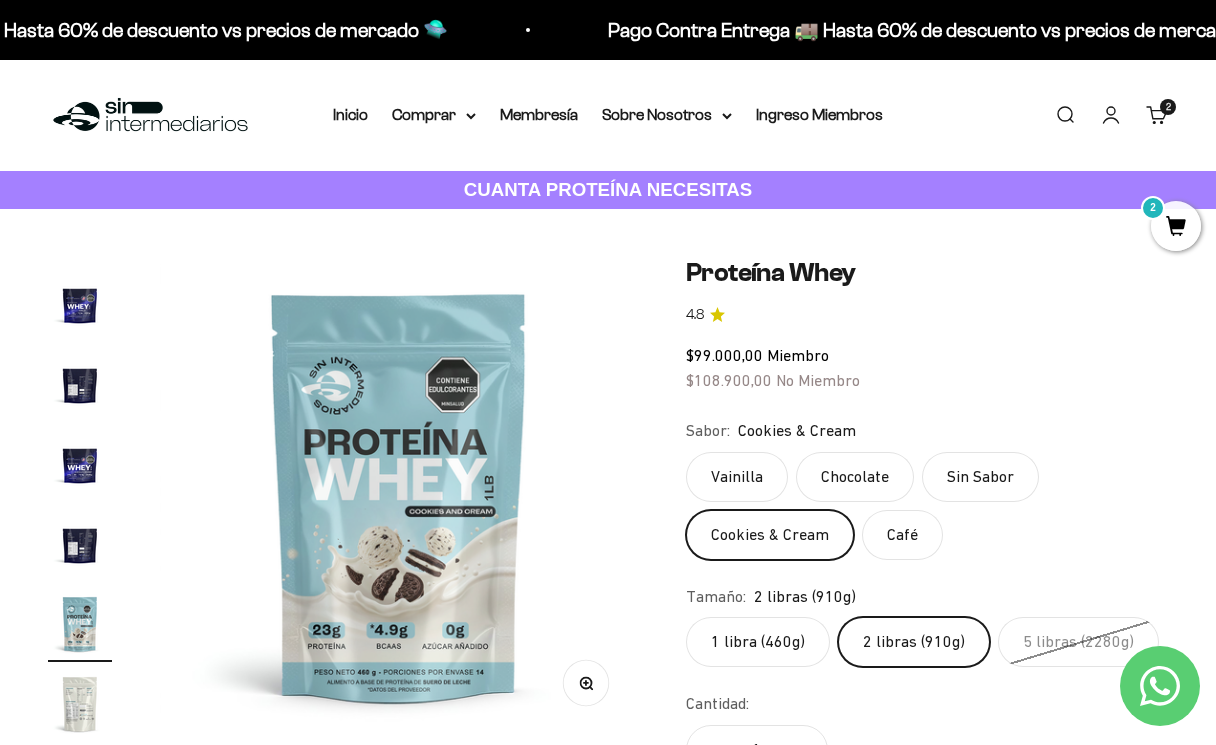 click on "1 libra (460g)" 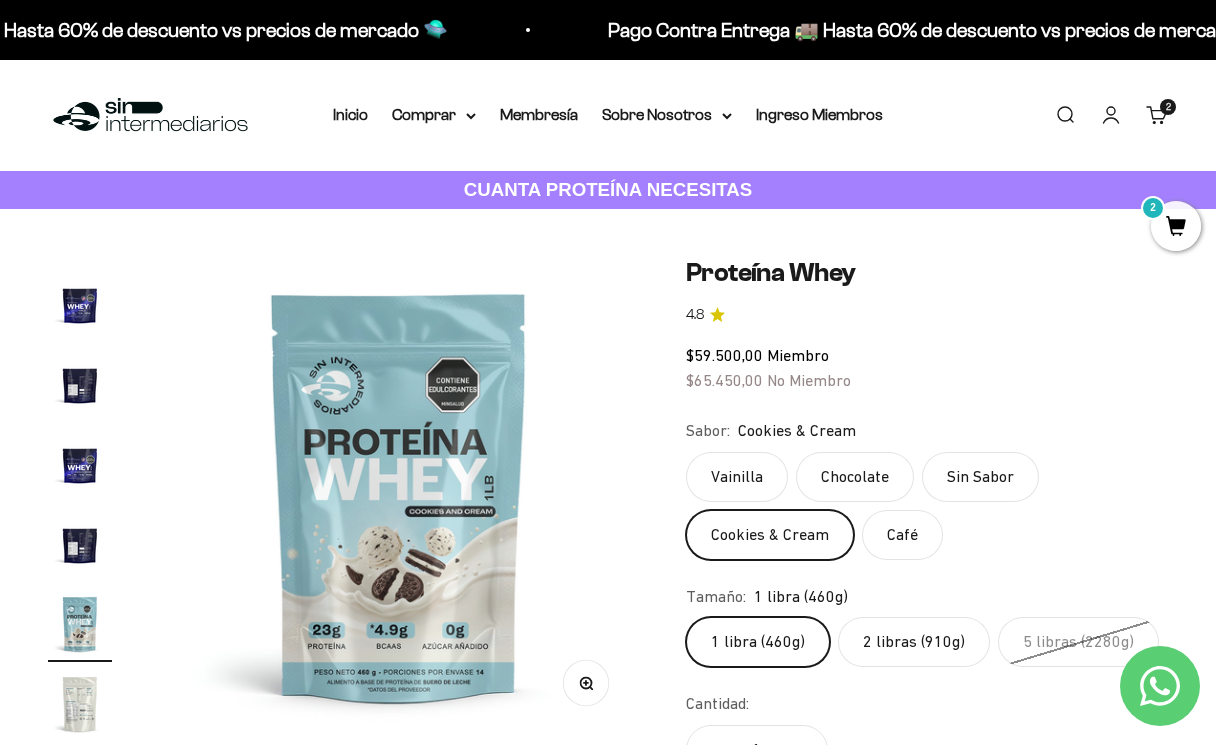 click on "2 libras (910g)" 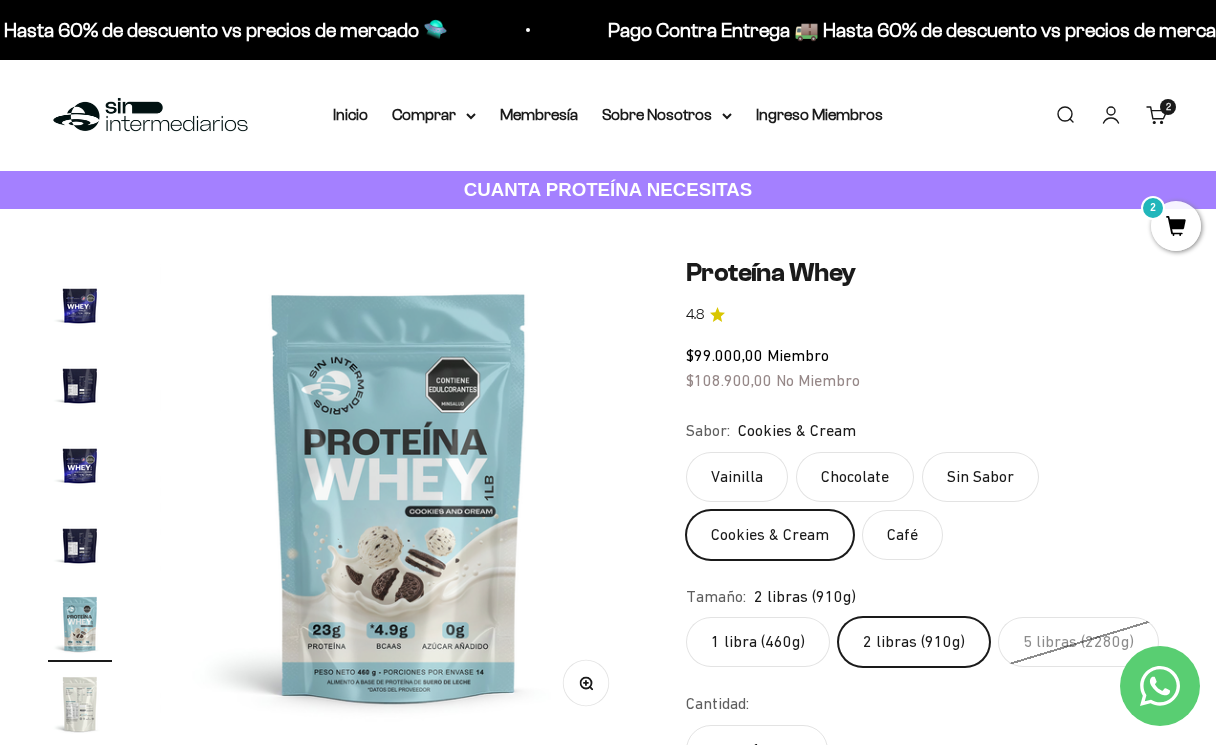 click on "Café" 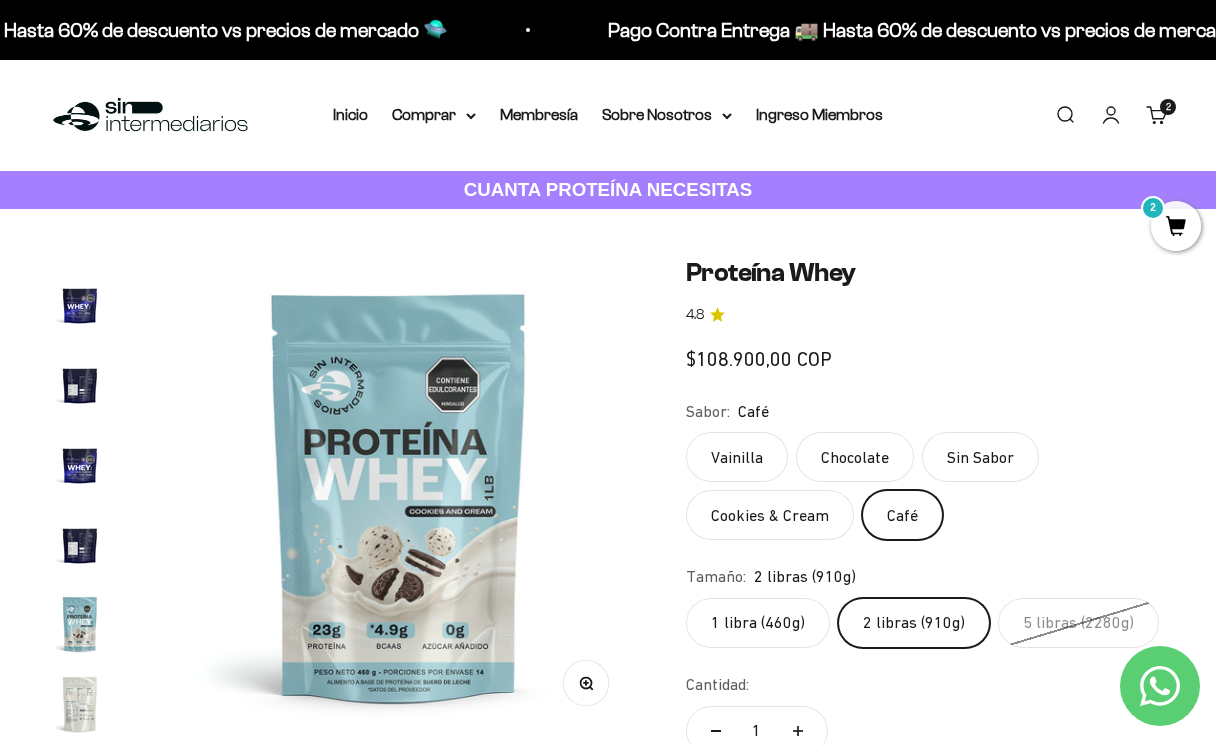 scroll, scrollTop: 0, scrollLeft: 8812, axis: horizontal 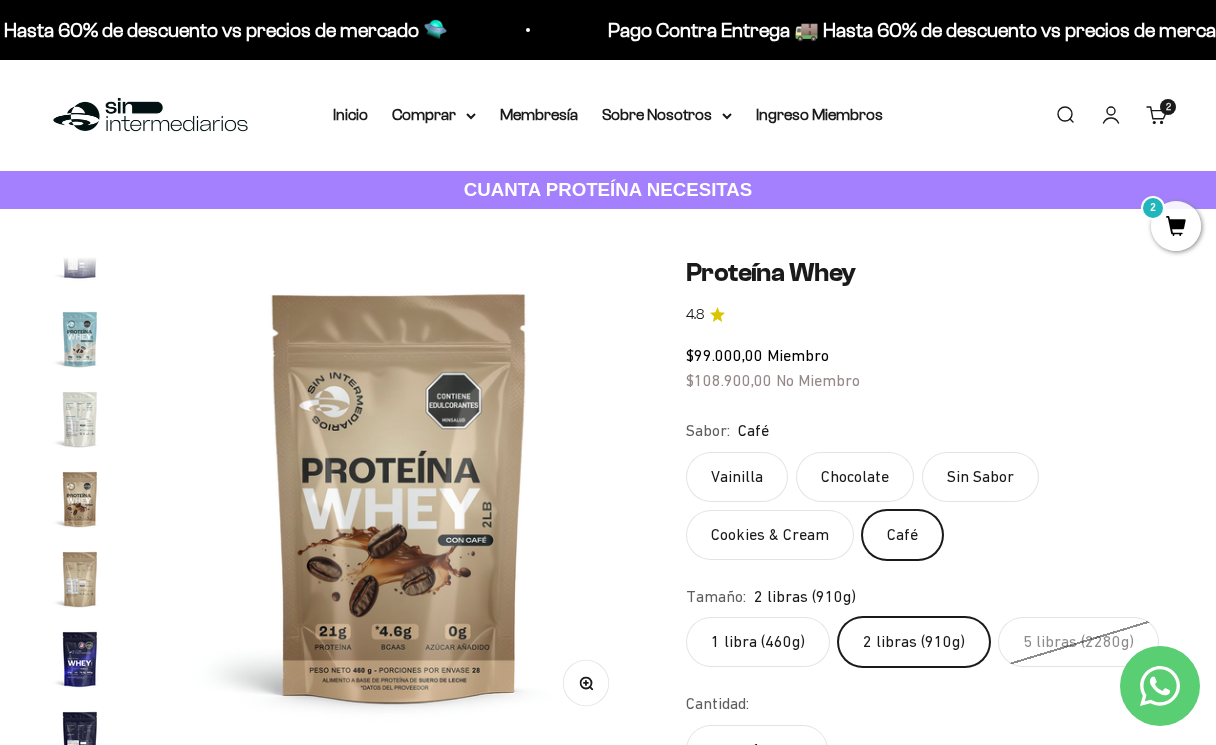 click on "1 libra (460g)" 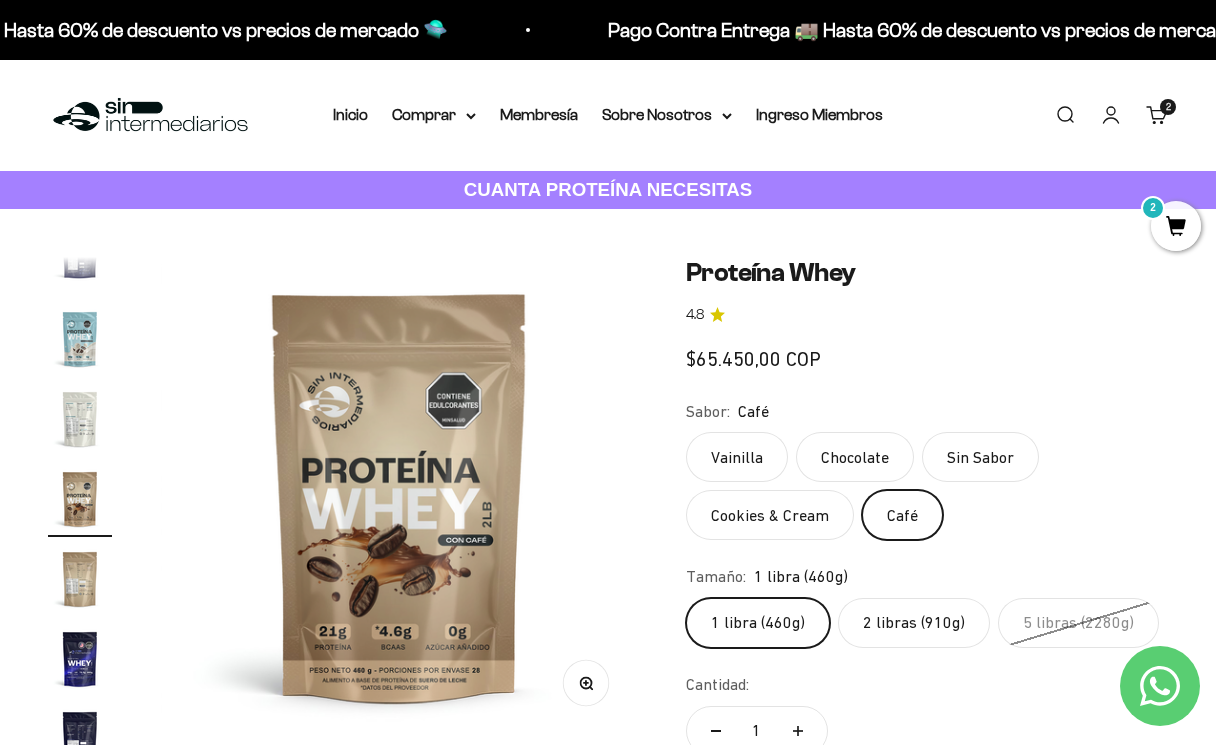 scroll, scrollTop: 0, scrollLeft: 6854, axis: horizontal 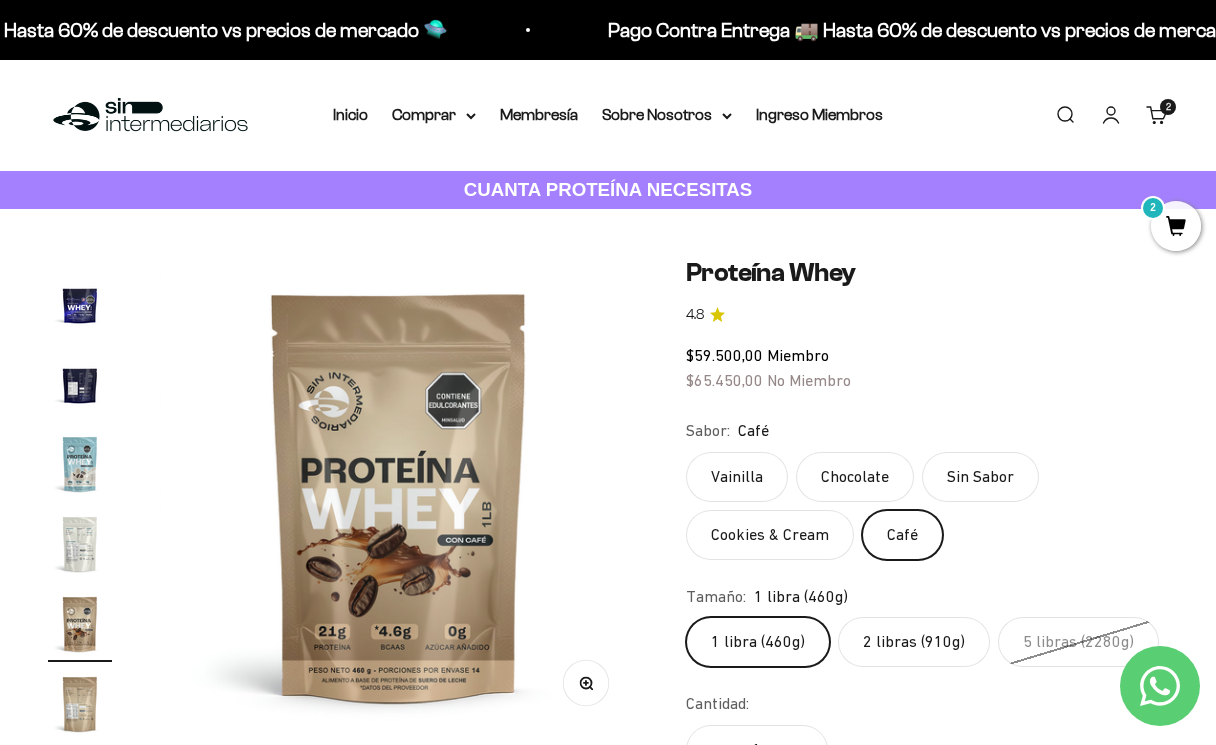 click on "2 libras (910g)" 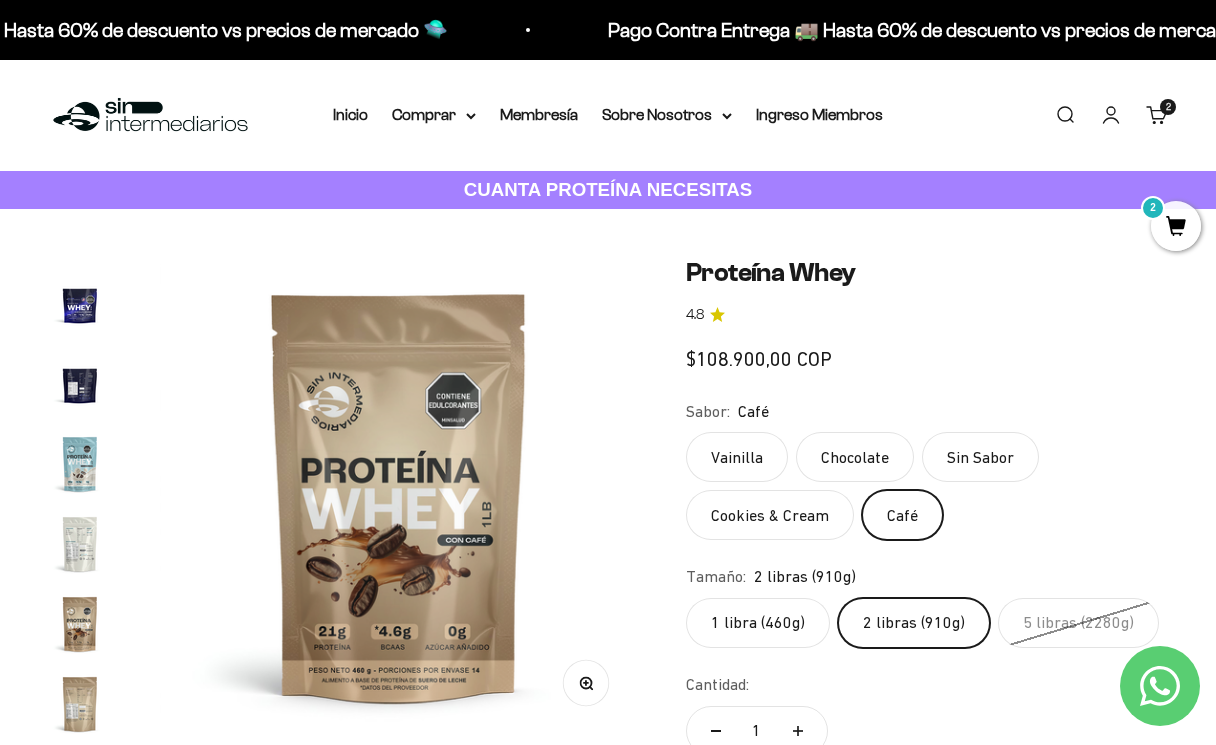 scroll, scrollTop: 0, scrollLeft: 8812, axis: horizontal 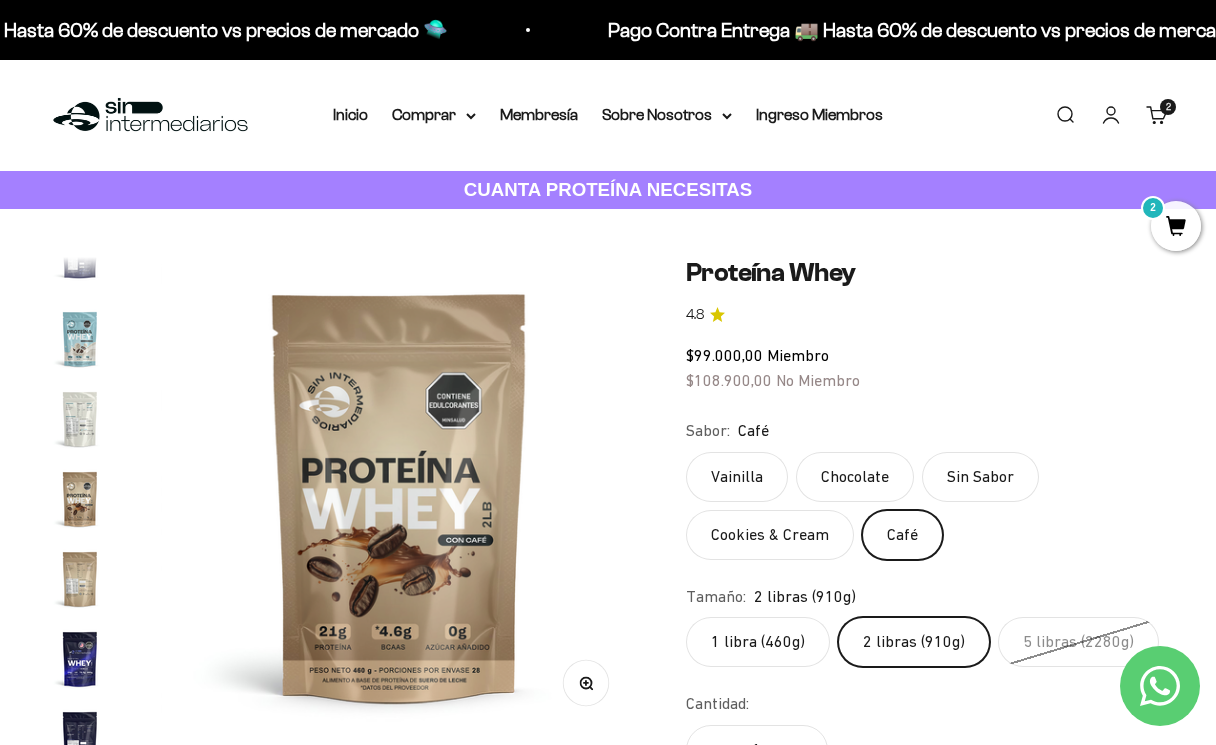 click on "1 libra (460g)" 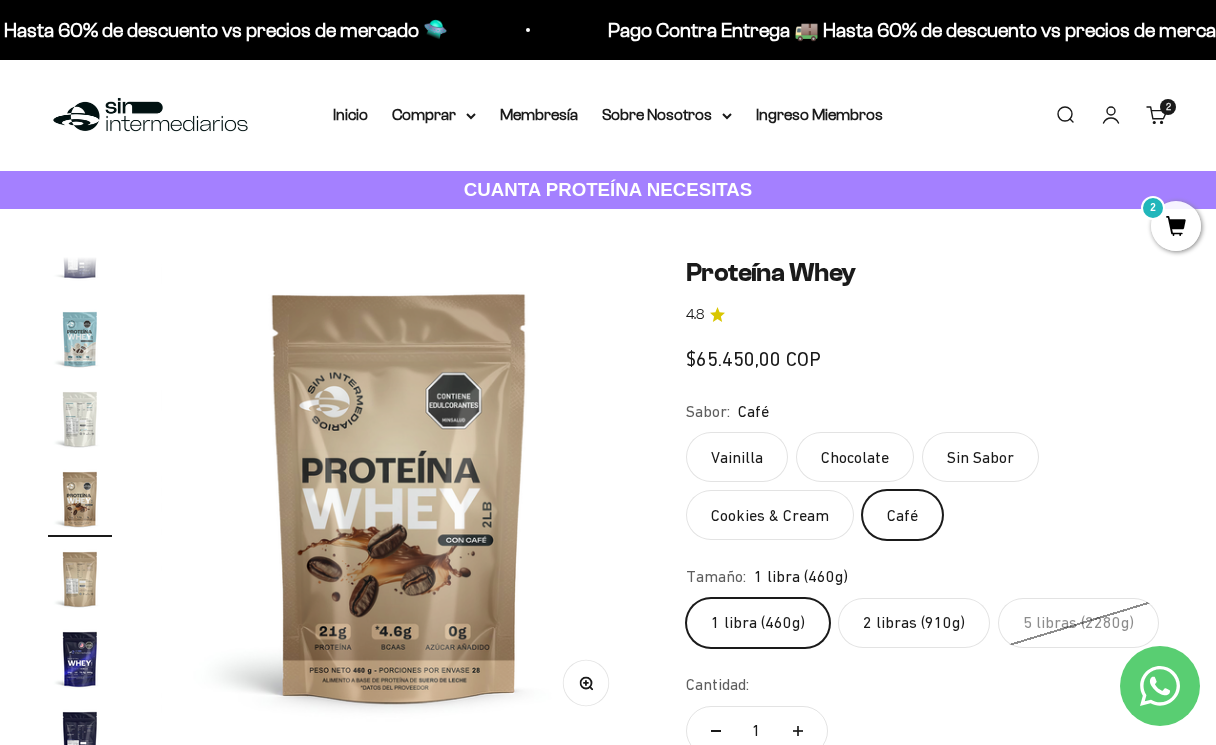 scroll, scrollTop: 0, scrollLeft: 6854, axis: horizontal 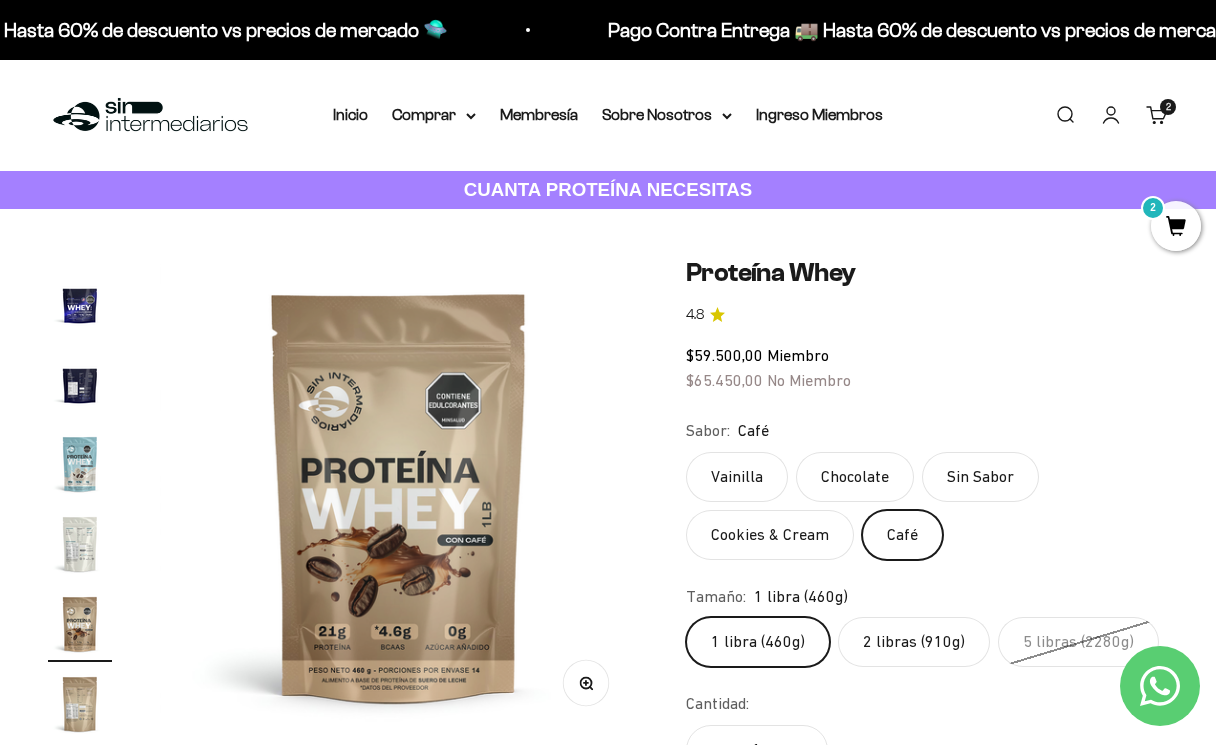click on "2 libras (910g)" 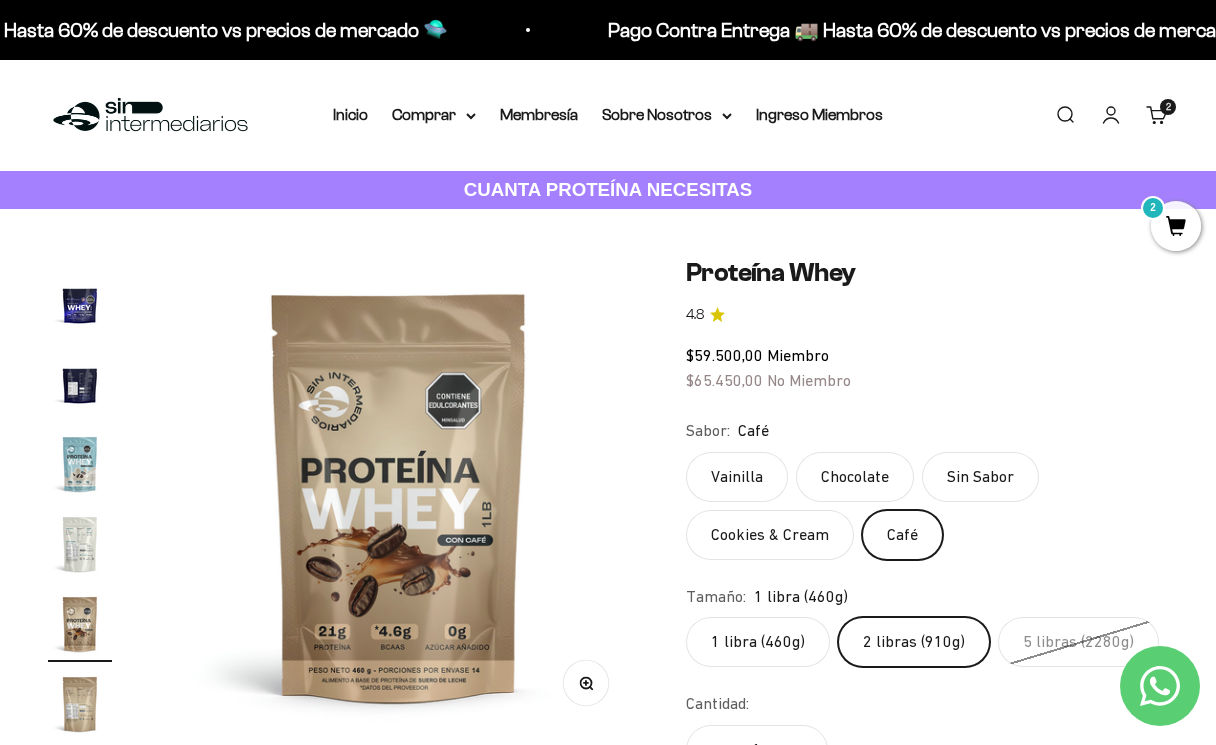 scroll, scrollTop: 0, scrollLeft: 8812, axis: horizontal 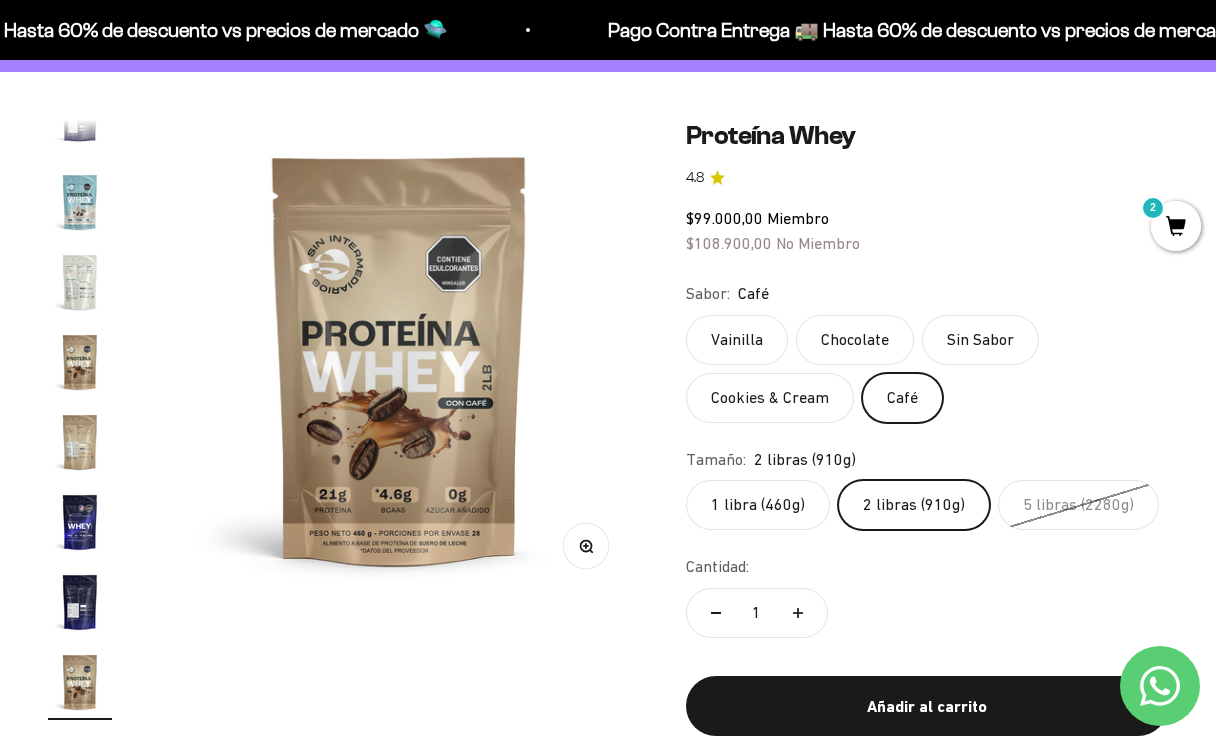 click on "Cookies & Cream" 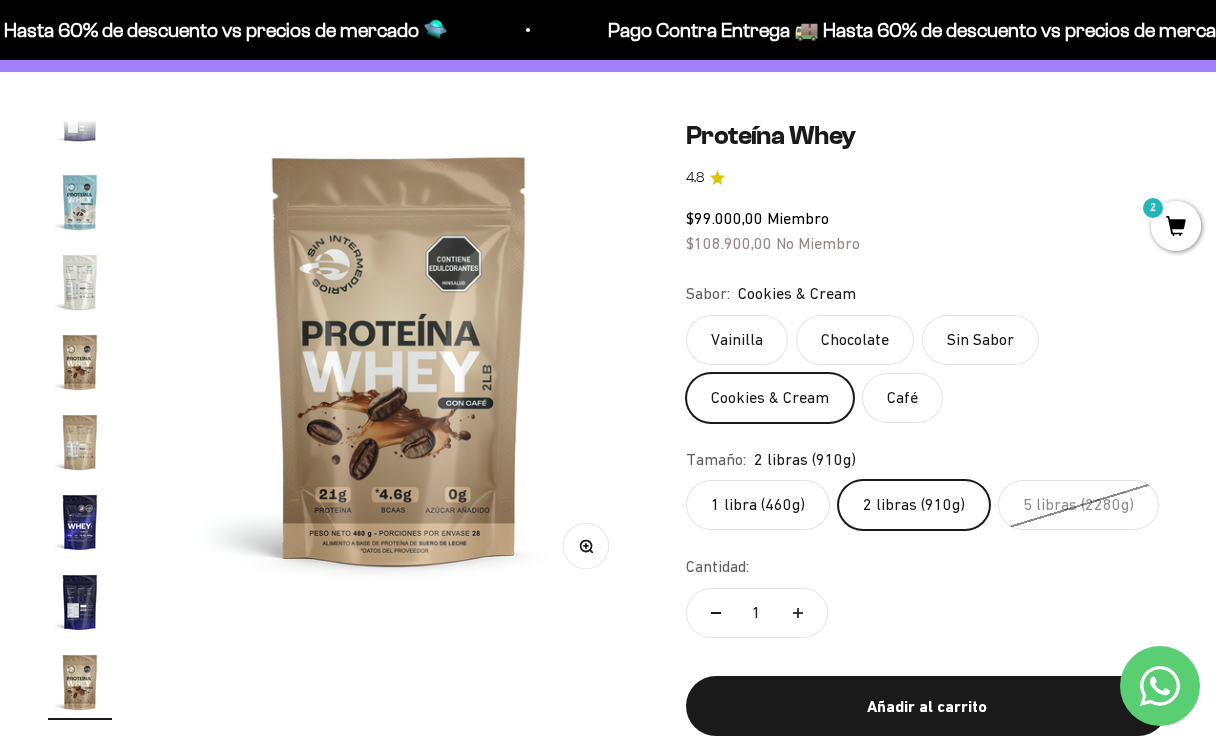 click on "Chocolate" 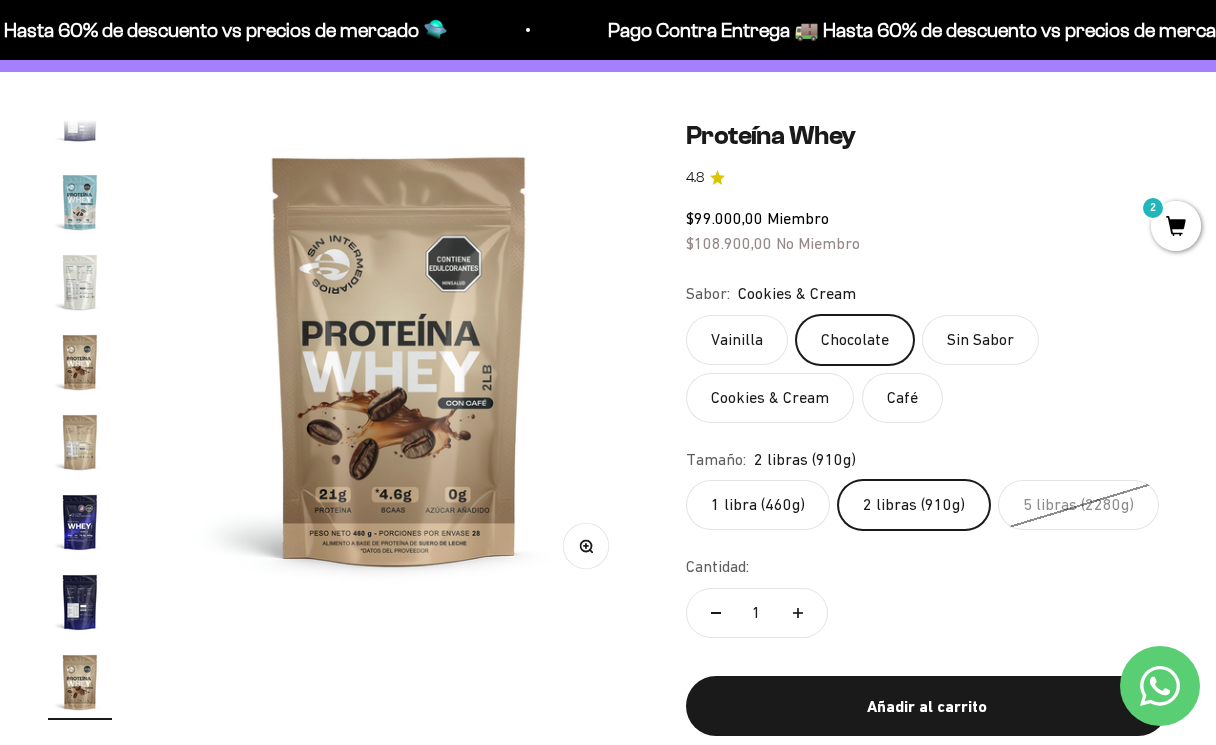 scroll, scrollTop: 0, scrollLeft: 979, axis: horizontal 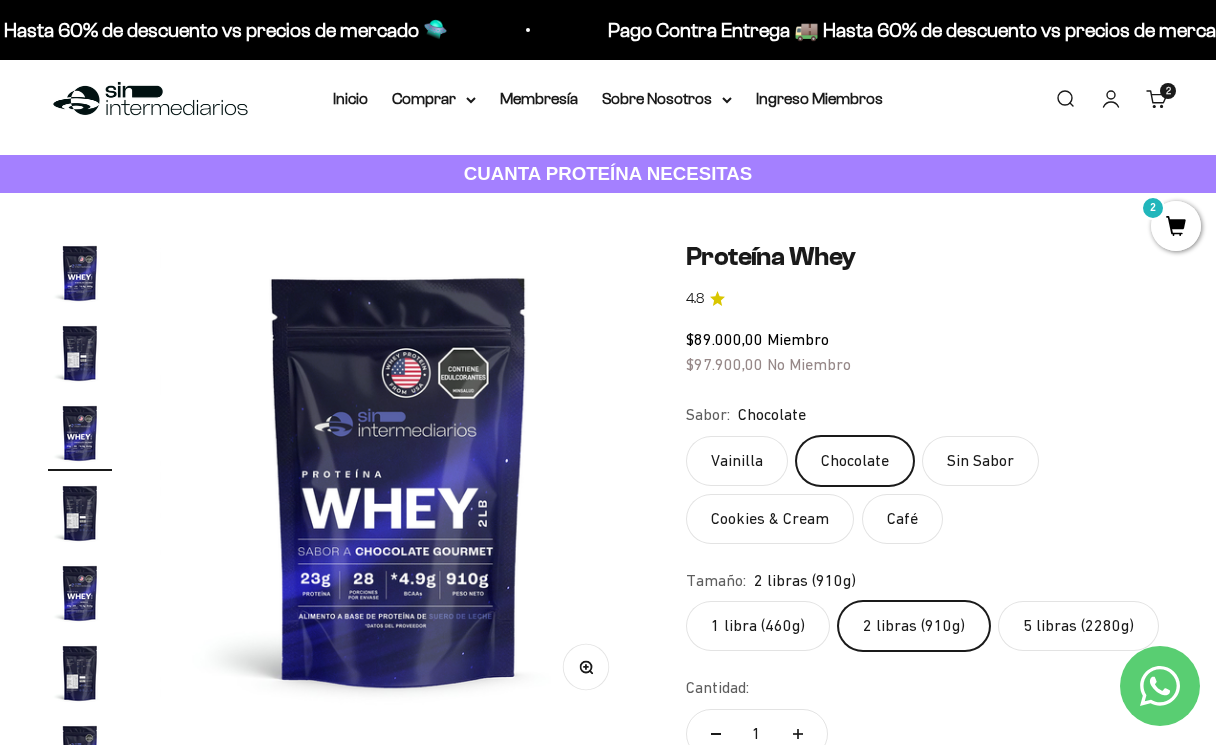 click on "Carrito
2 artículos
2" at bounding box center [1157, 99] 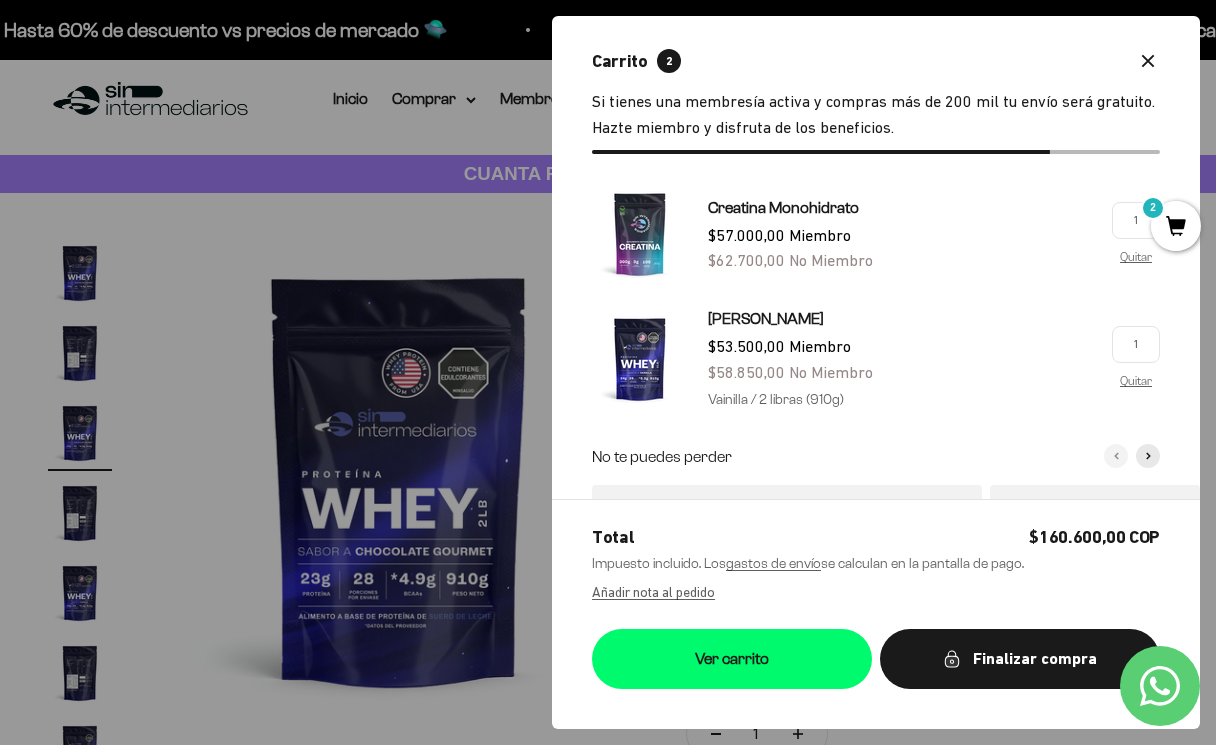click at bounding box center (608, 372) 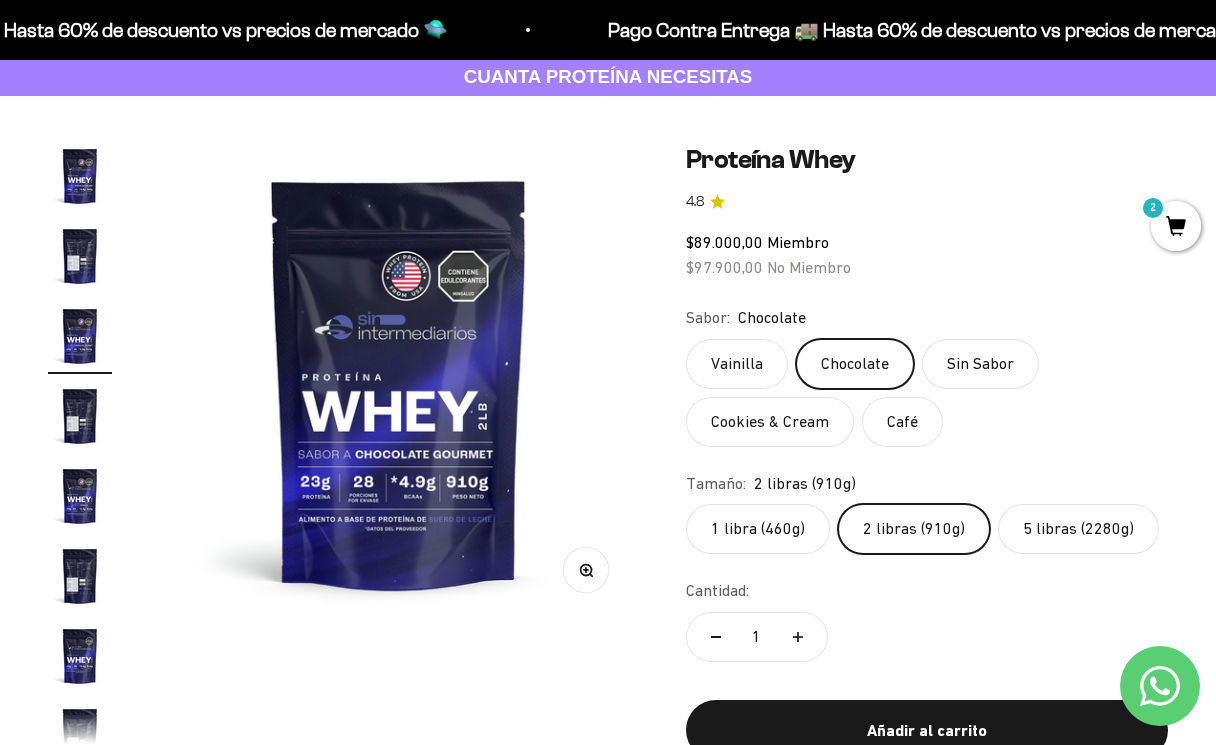scroll, scrollTop: 117, scrollLeft: 0, axis: vertical 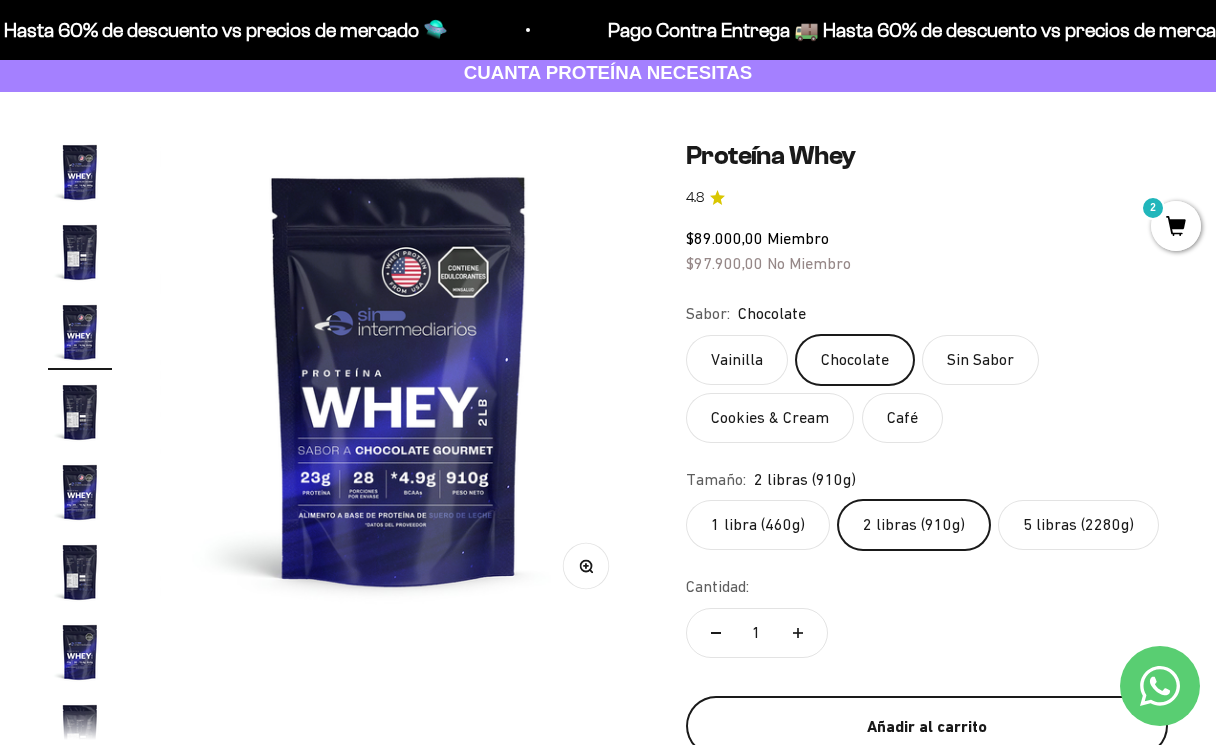 click on "Añadir al carrito" at bounding box center (927, 727) 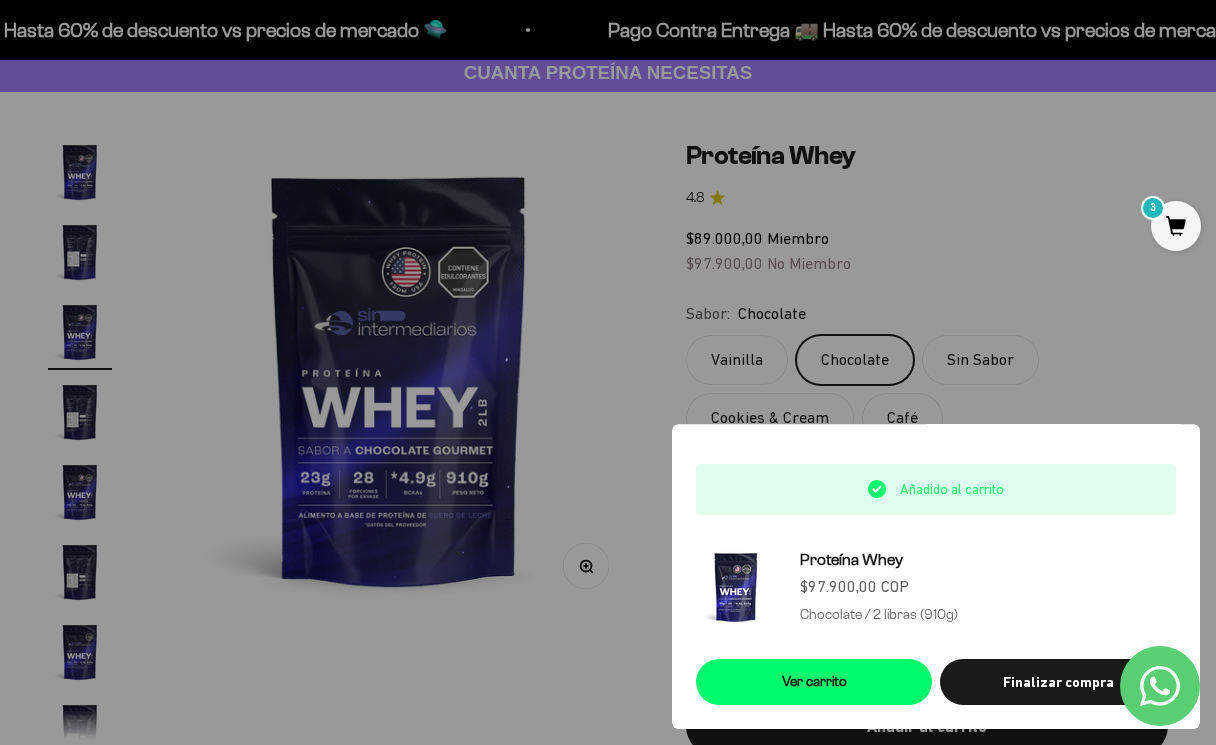 click at bounding box center [608, 372] 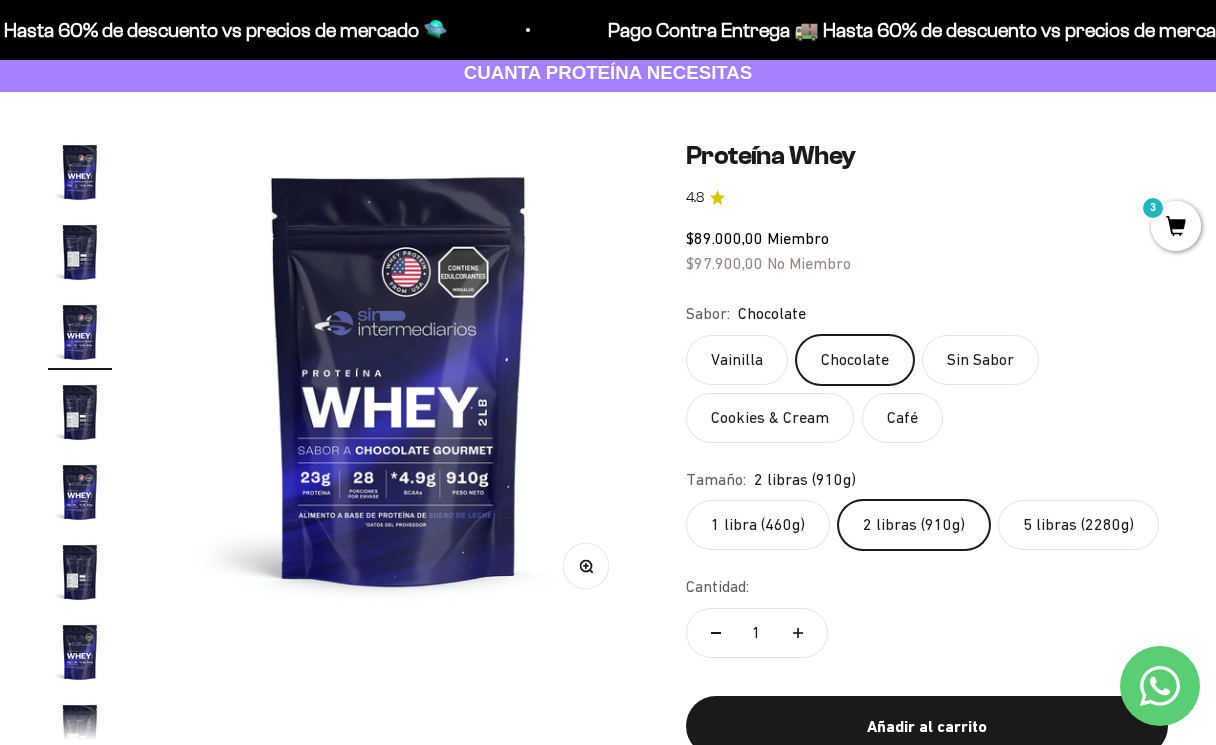 click on "Cookies & Cream" 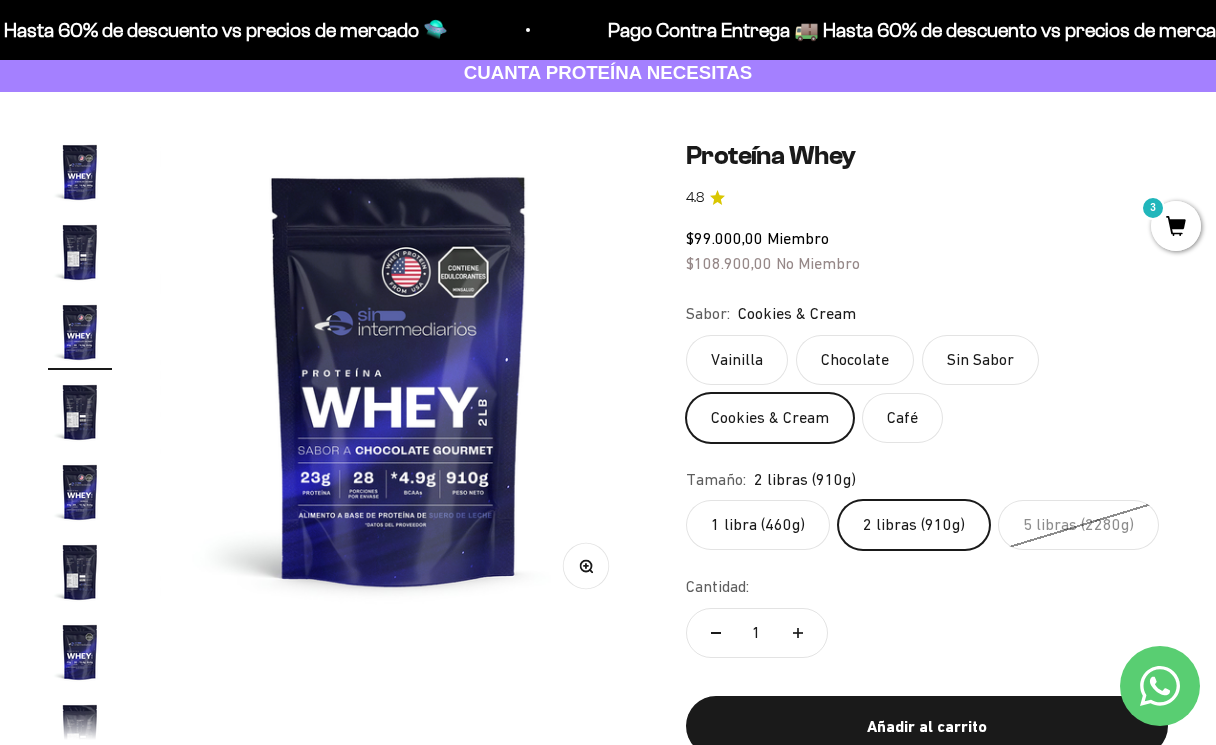 click on "Café" 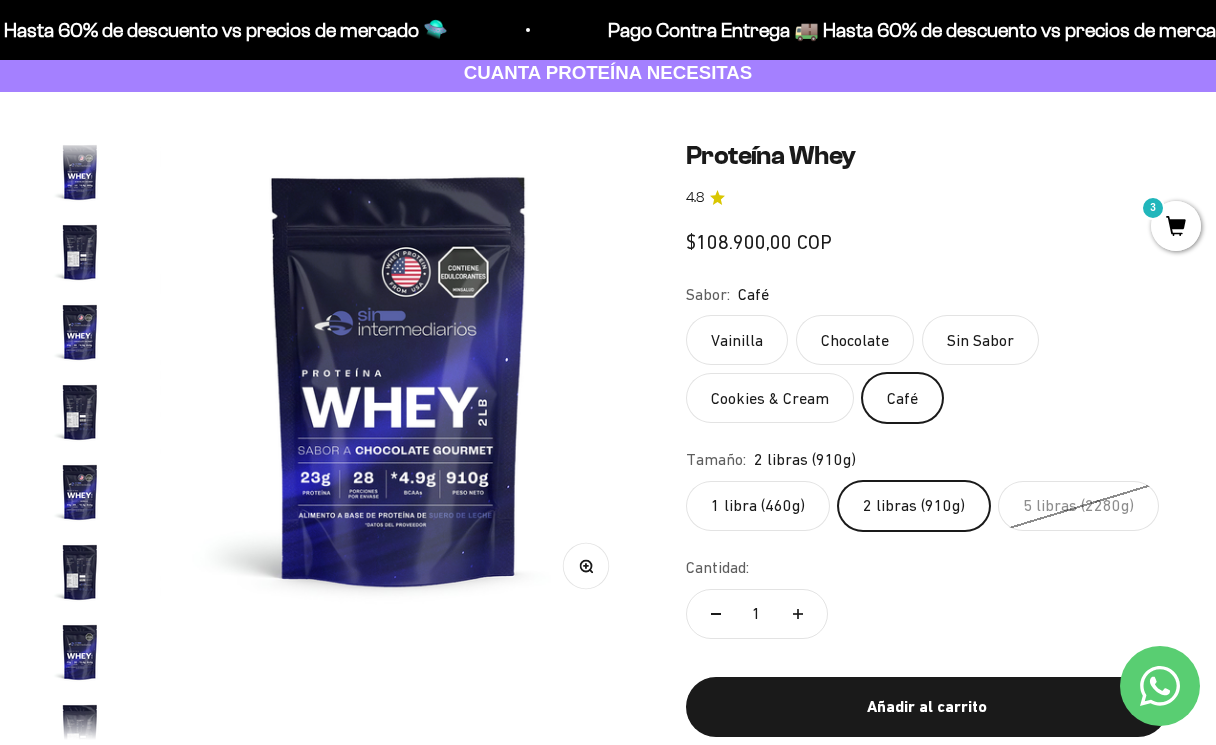 scroll, scrollTop: 0, scrollLeft: 8812, axis: horizontal 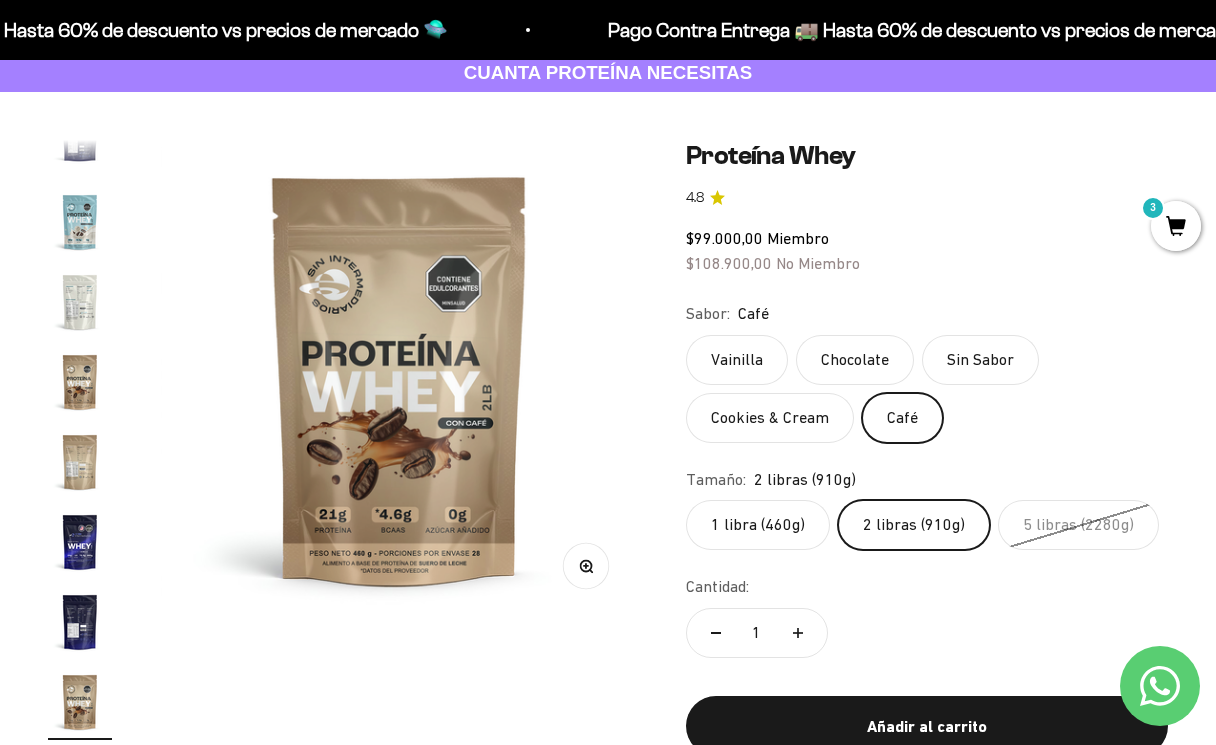 click on "Cookies & Cream" 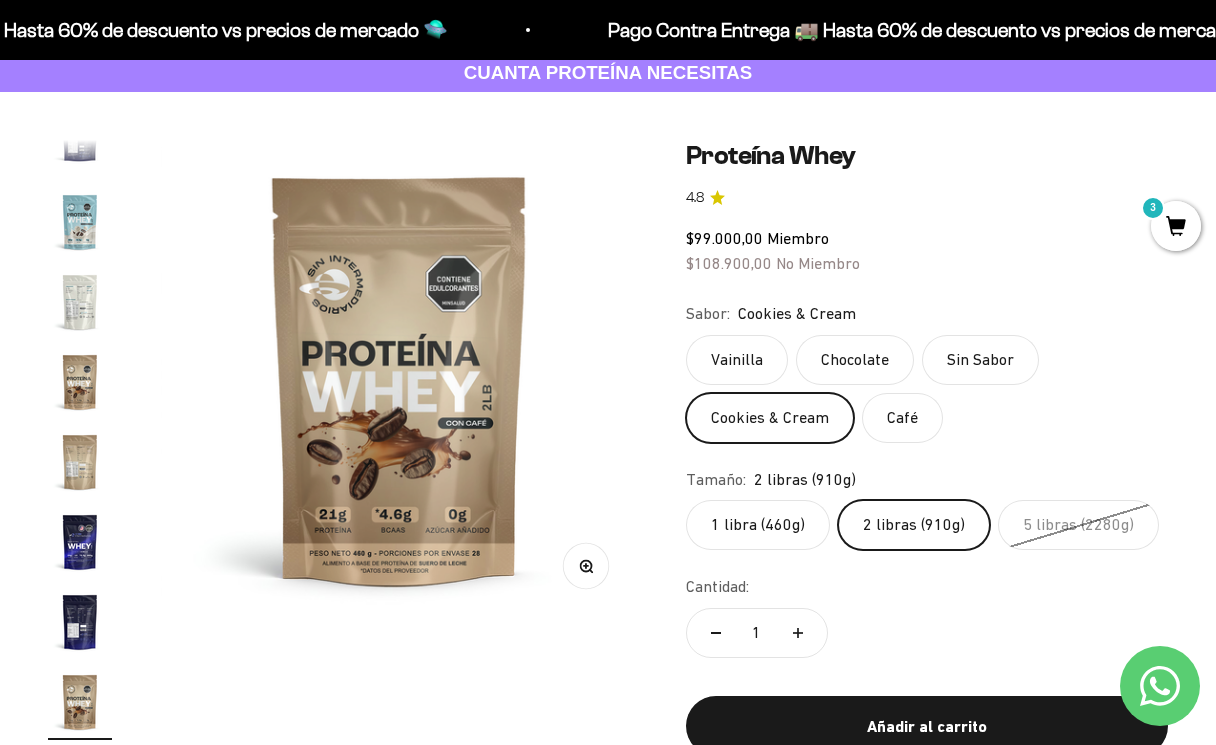 click at bounding box center (80, 222) 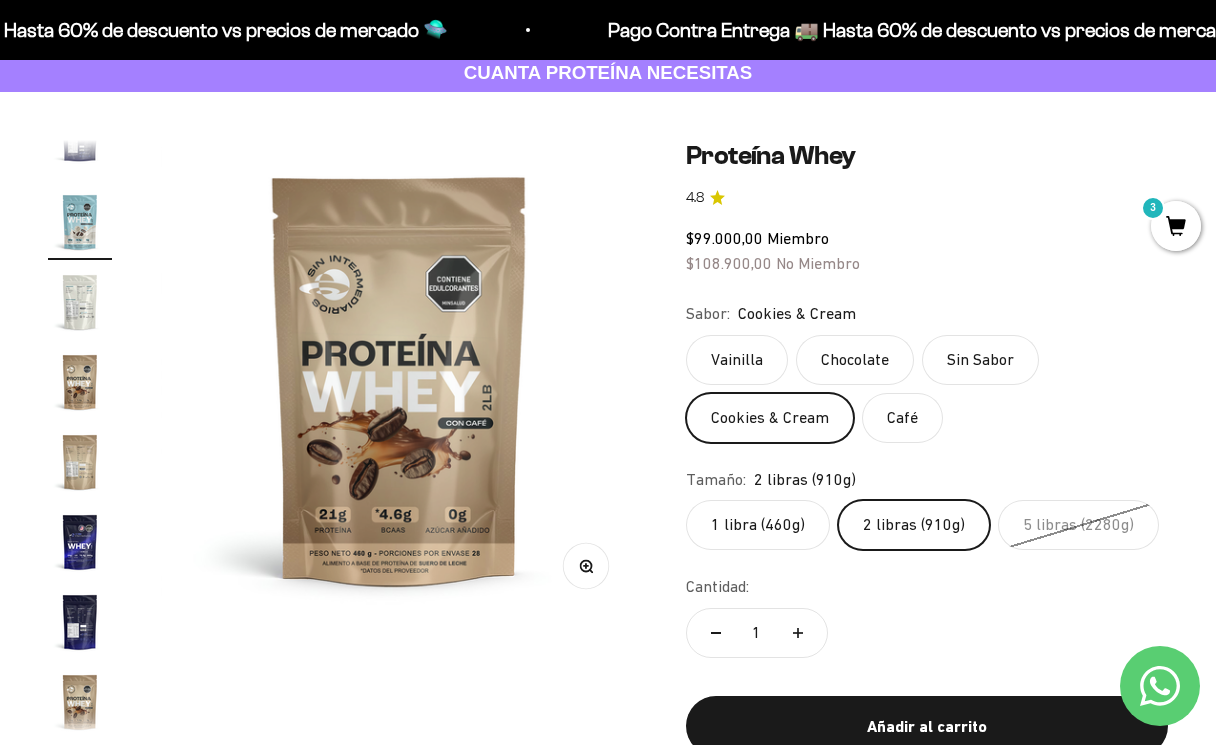 scroll, scrollTop: 625, scrollLeft: 0, axis: vertical 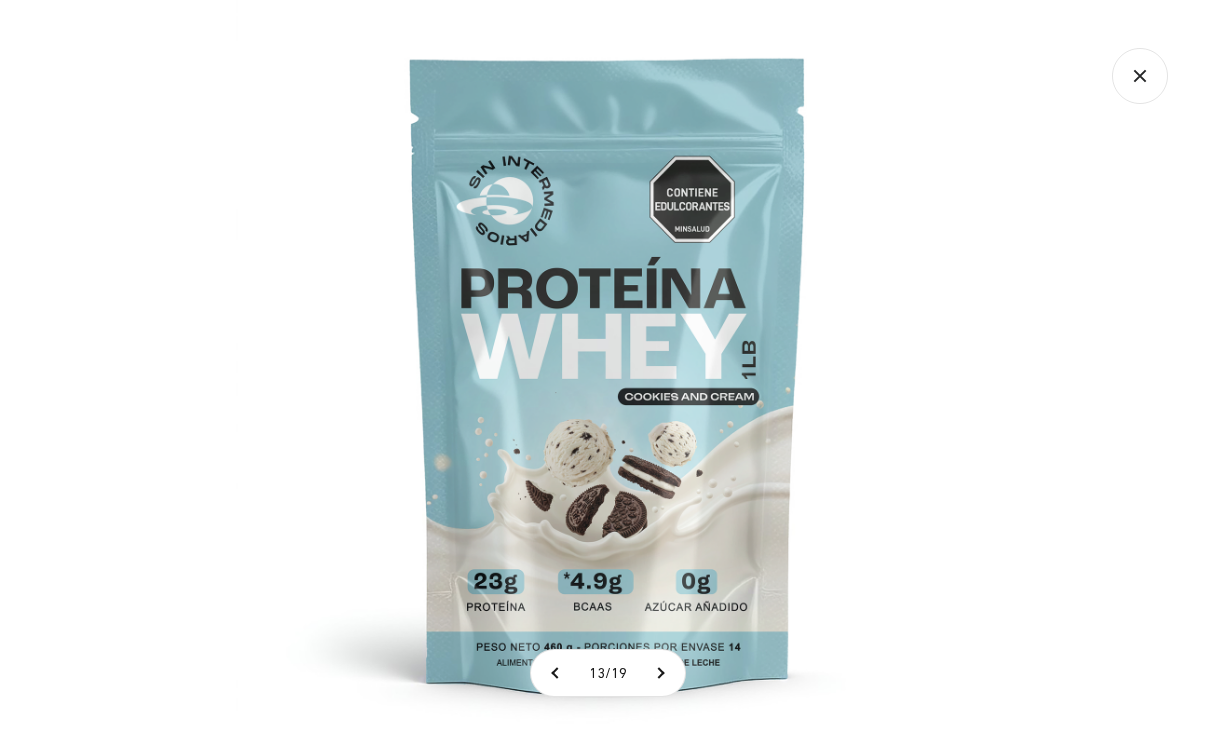 click at bounding box center (608, 372) 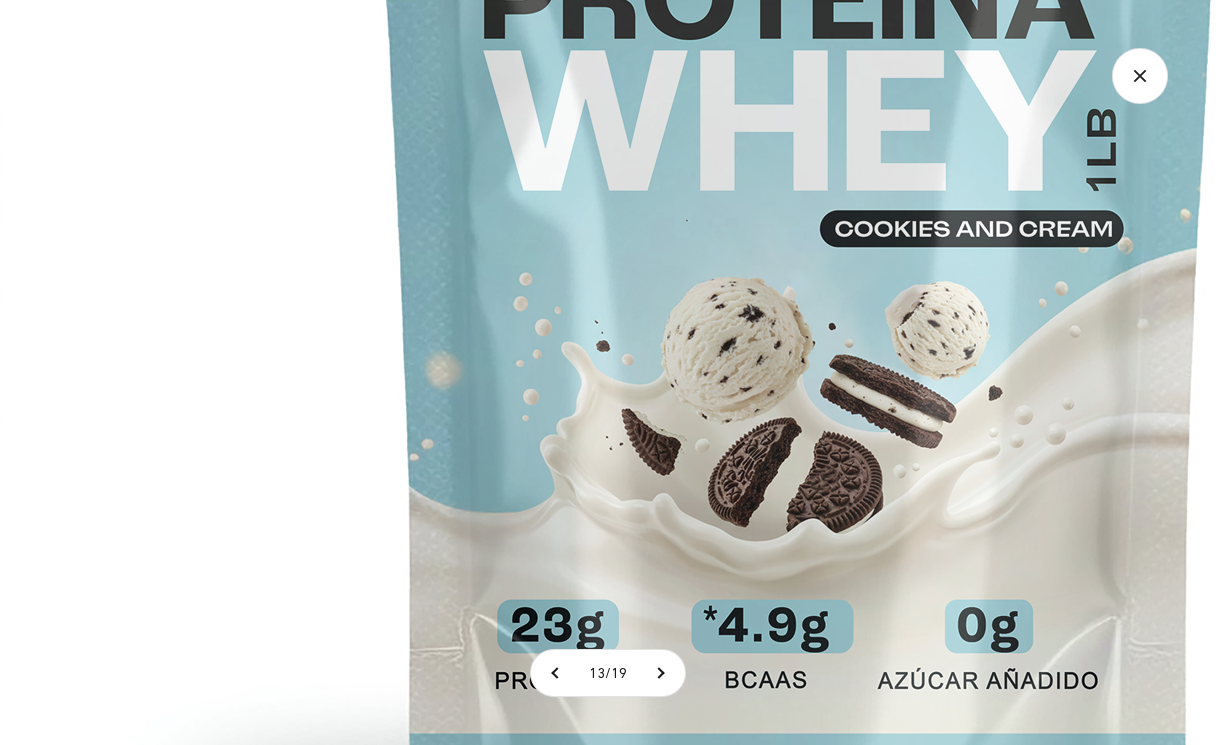 click at bounding box center [800, 177] 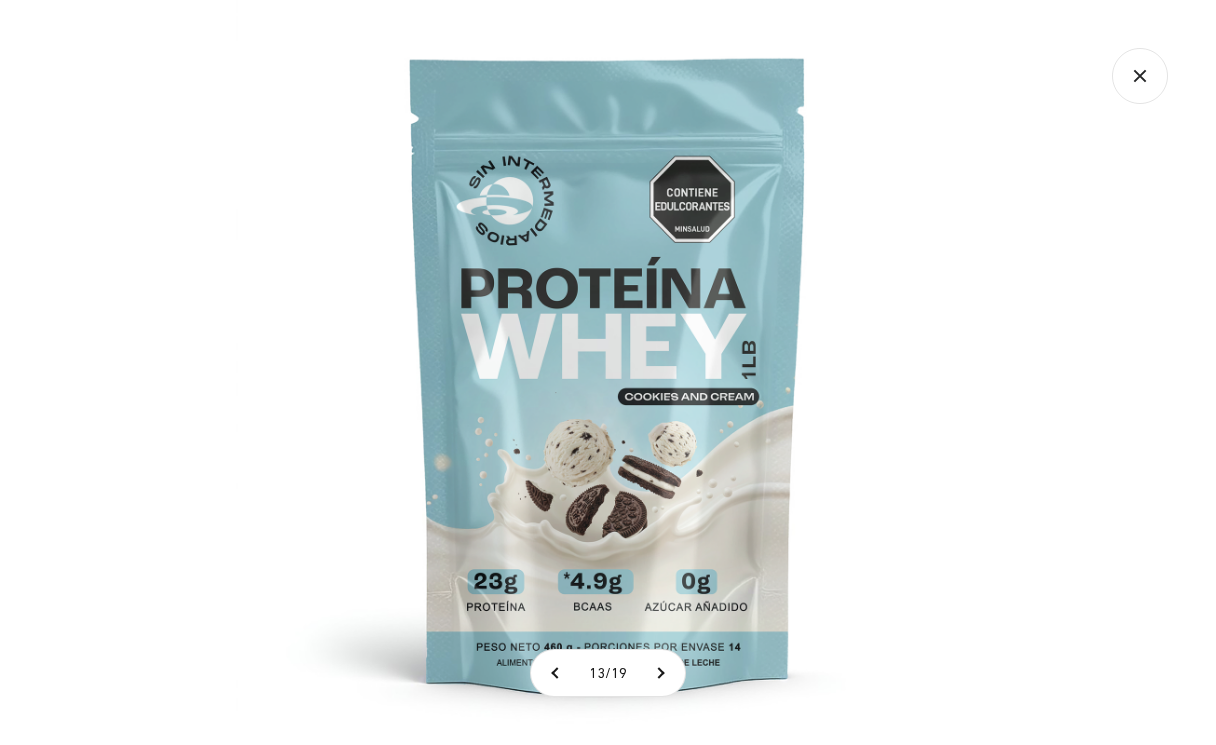 click at bounding box center [608, 372] 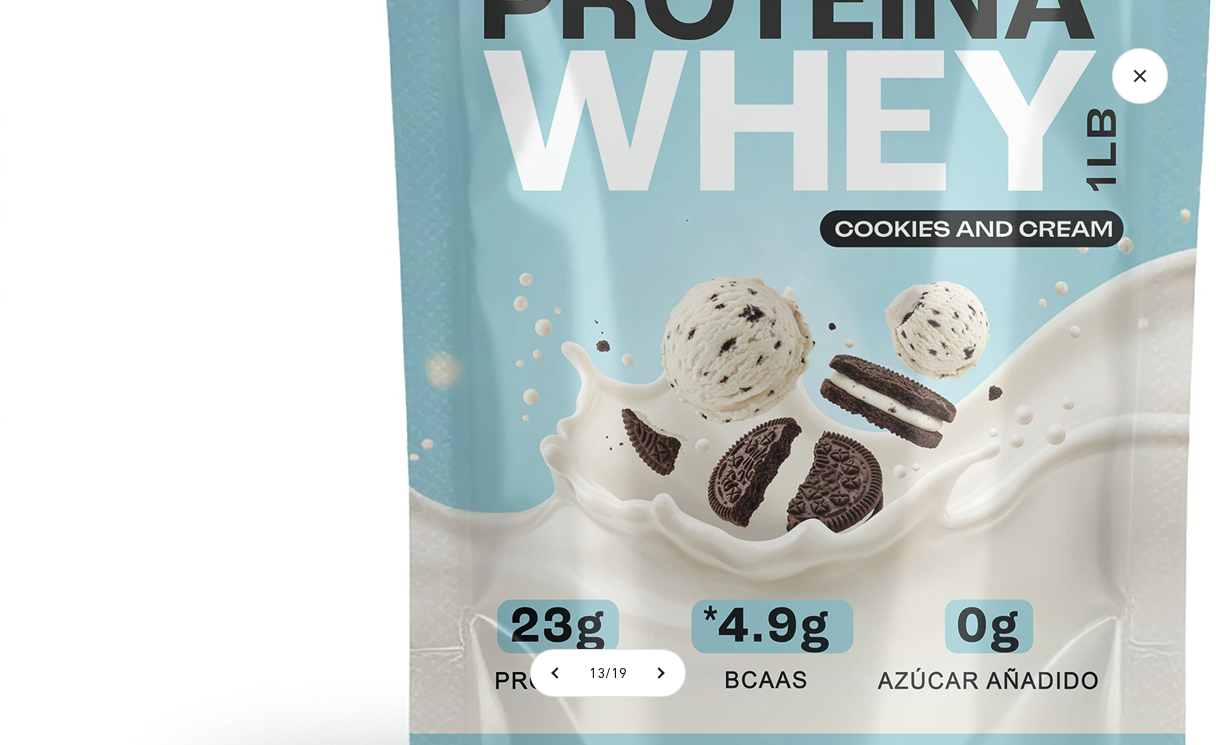 click at bounding box center [800, 177] 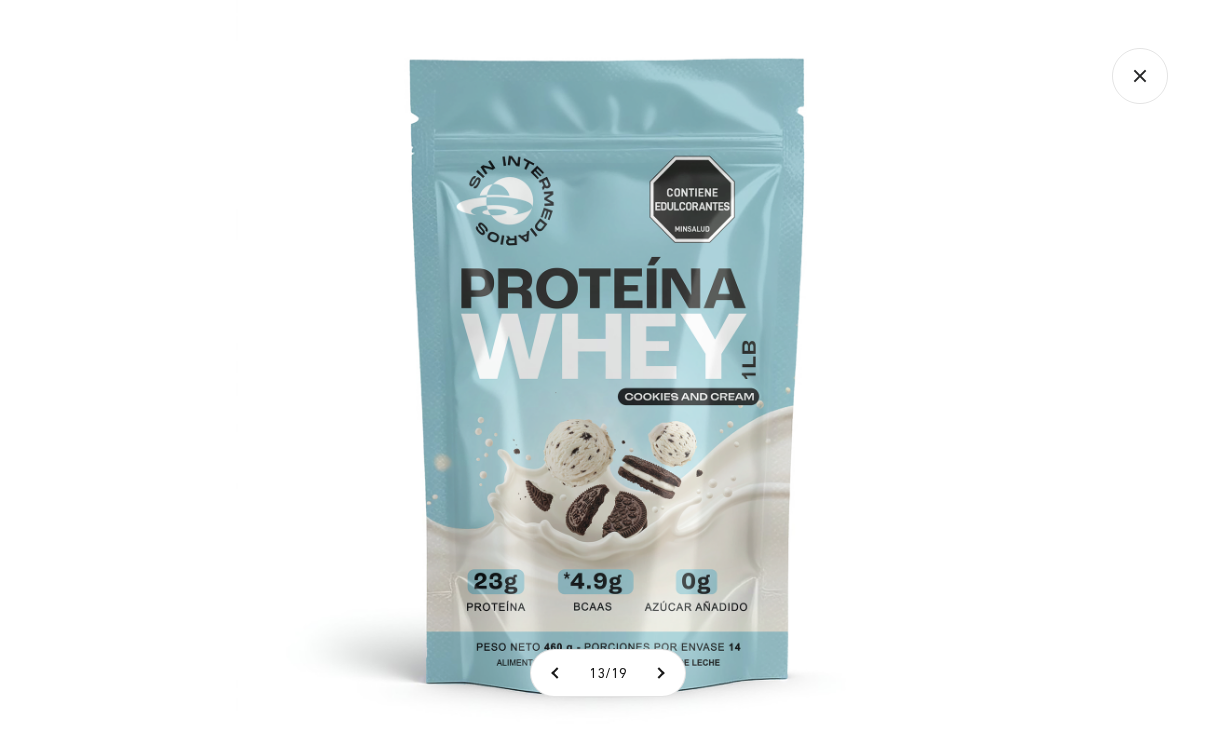 click 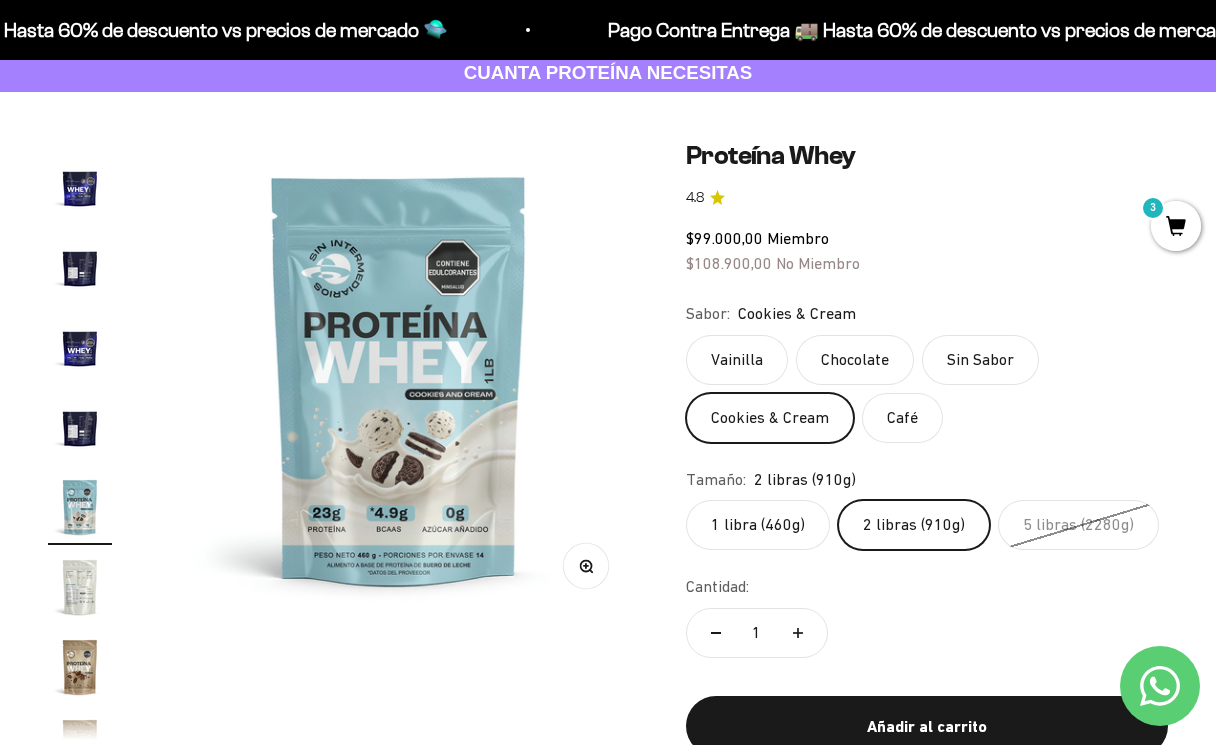 click at bounding box center [80, 587] 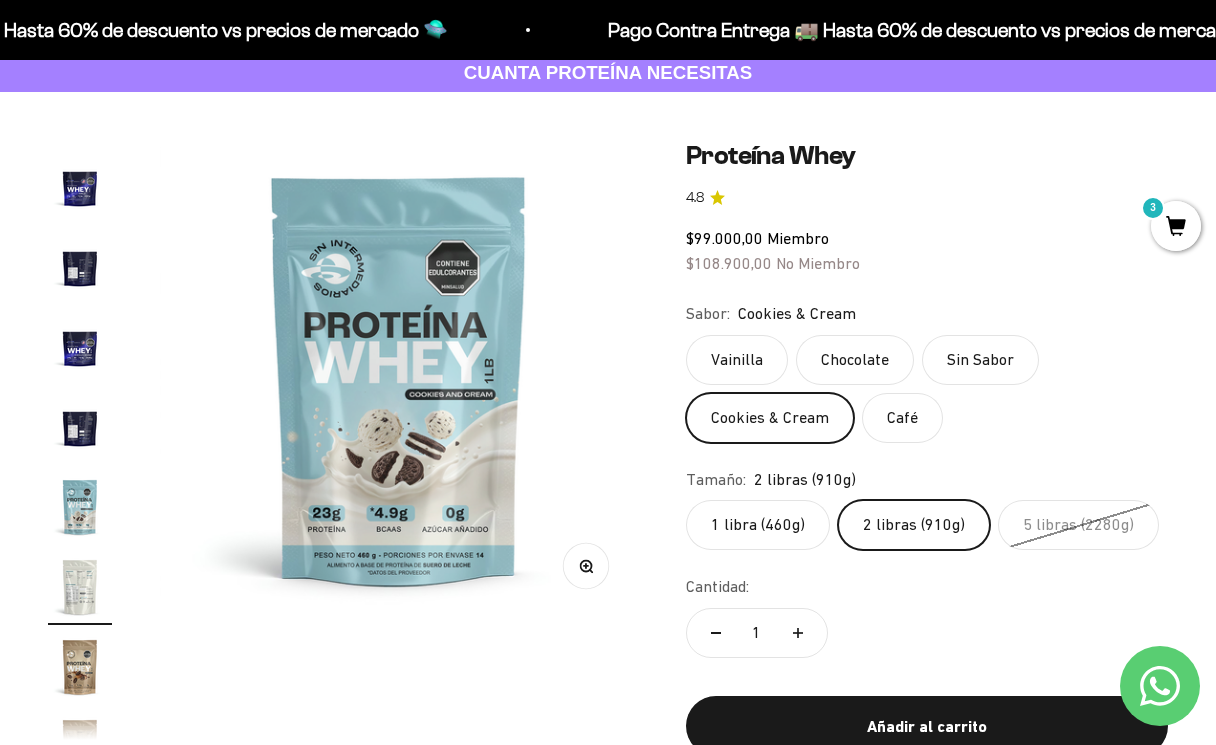 scroll, scrollTop: 0, scrollLeft: 6365, axis: horizontal 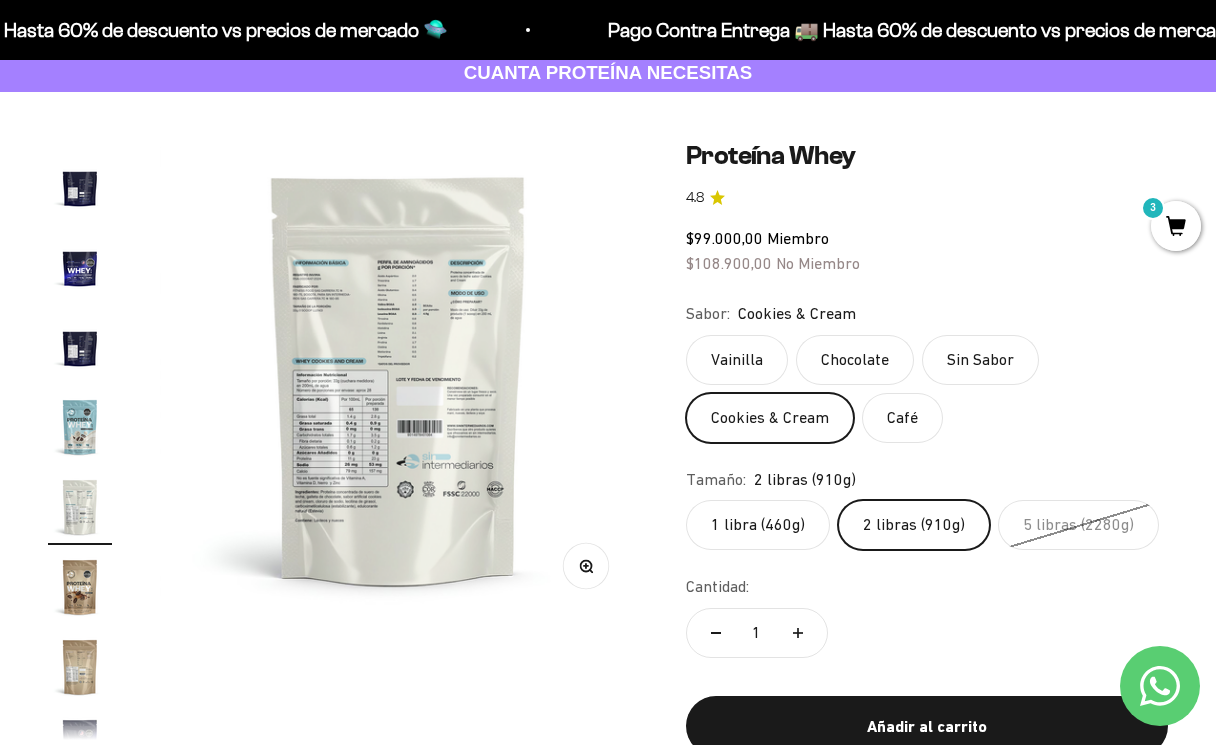 click at bounding box center [399, 379] 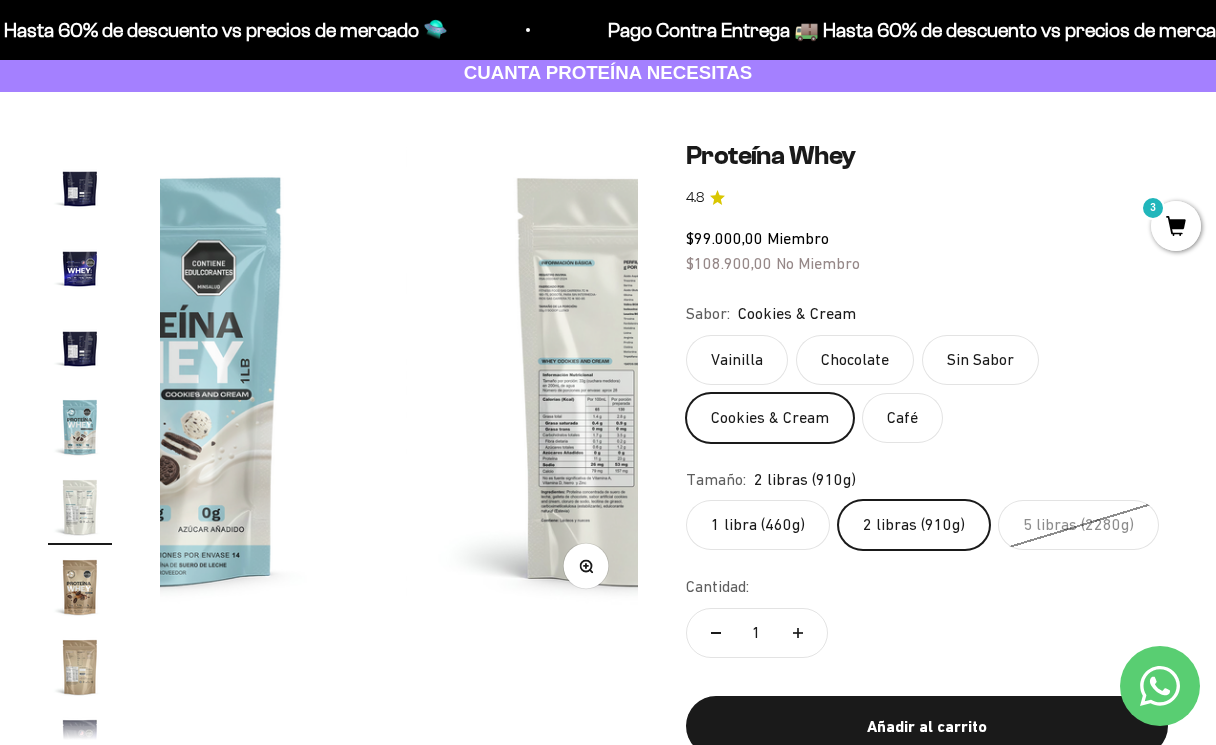 scroll, scrollTop: 627, scrollLeft: 0, axis: vertical 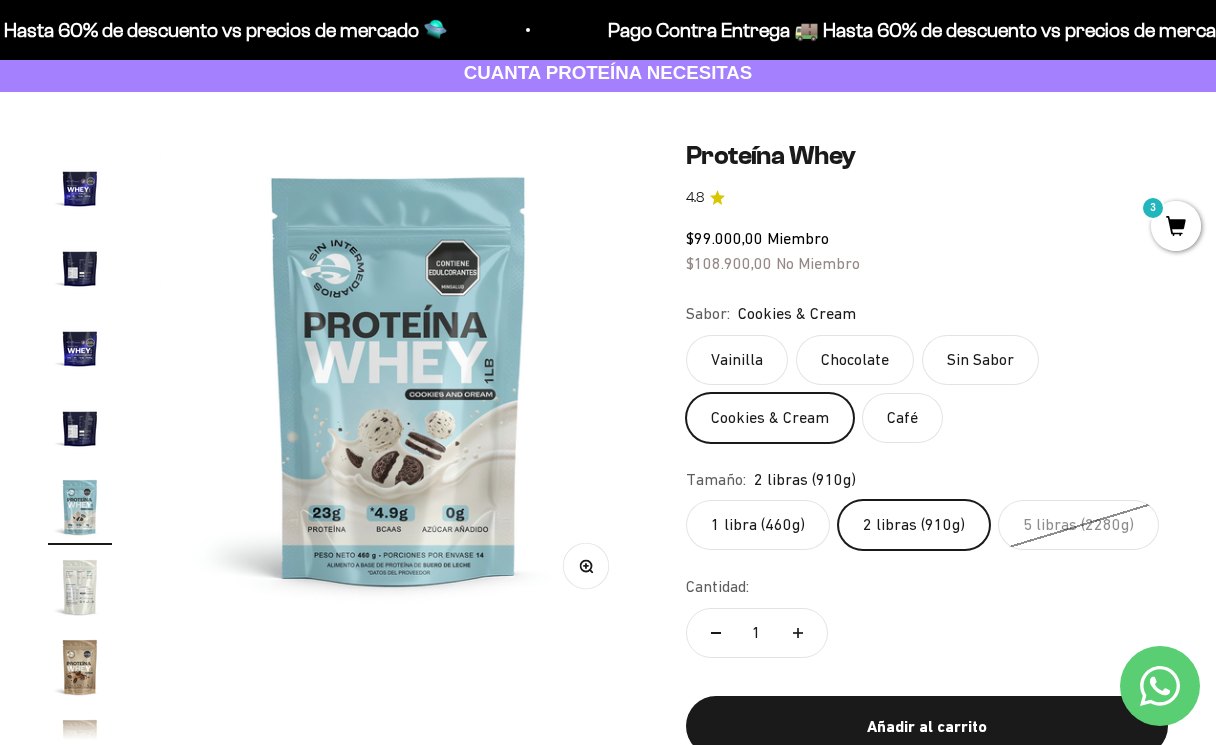 click at bounding box center [399, 379] 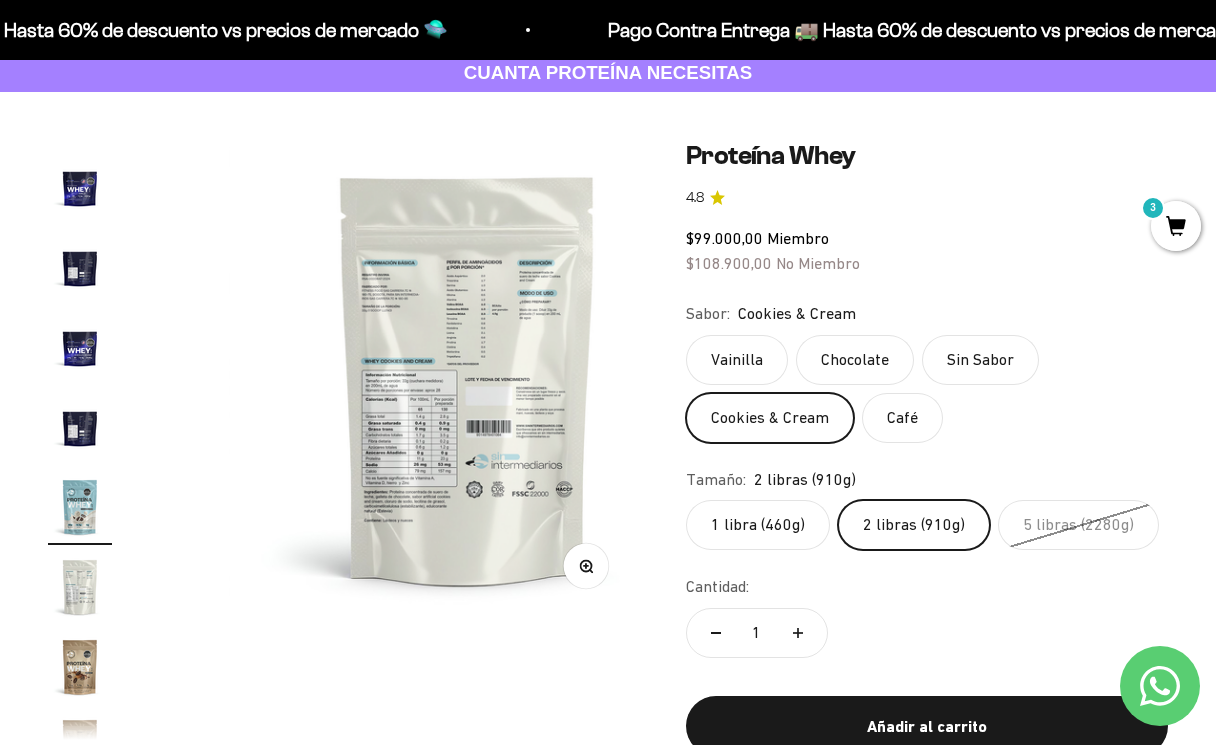 scroll, scrollTop: 705, scrollLeft: 0, axis: vertical 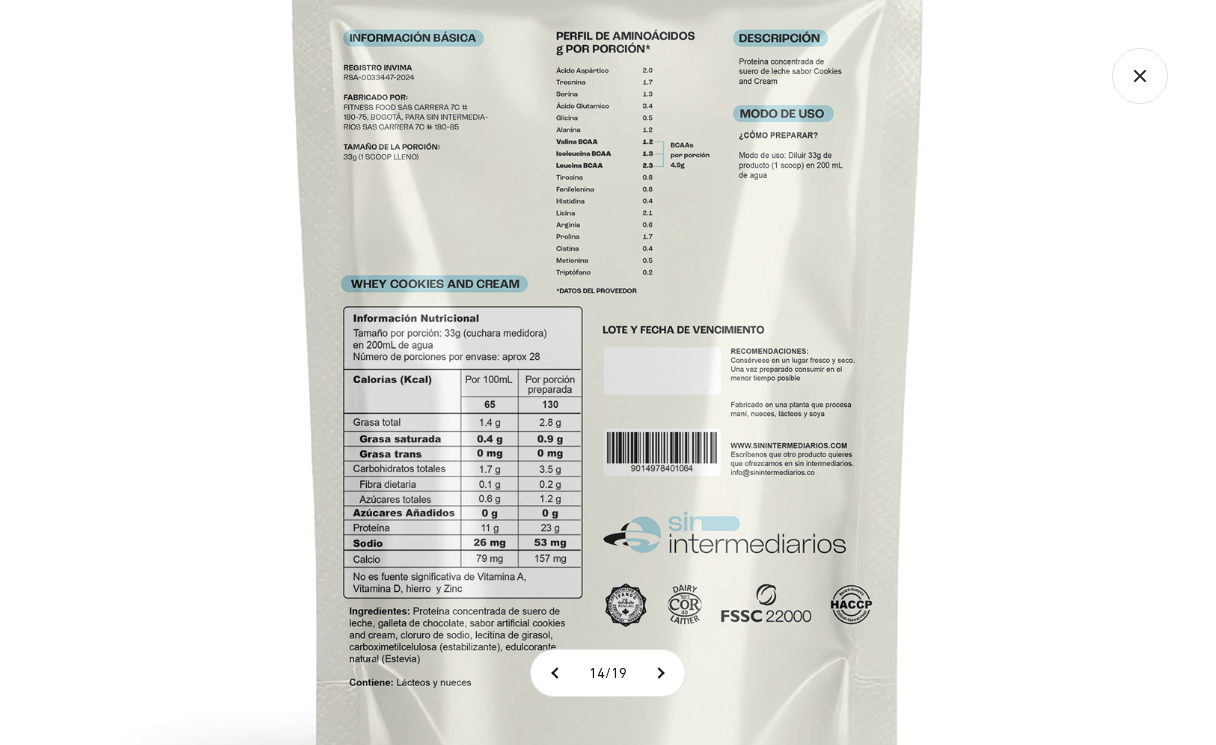 click 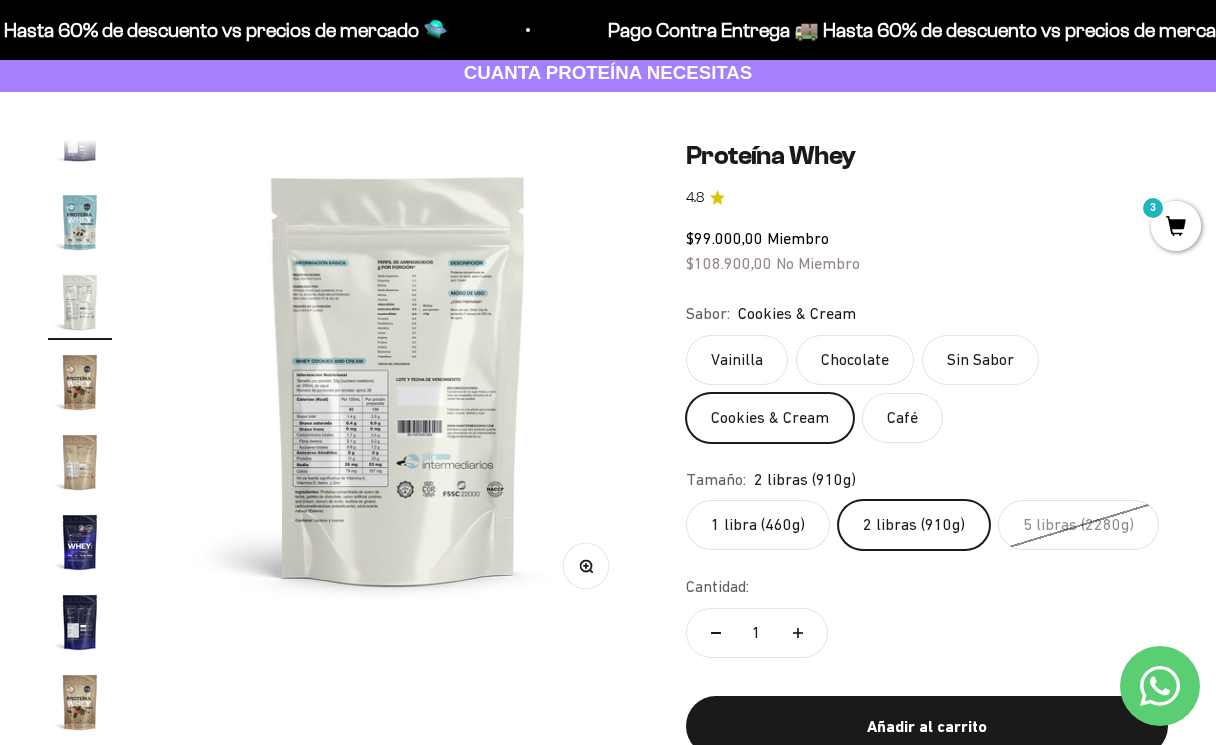 scroll, scrollTop: 910, scrollLeft: 0, axis: vertical 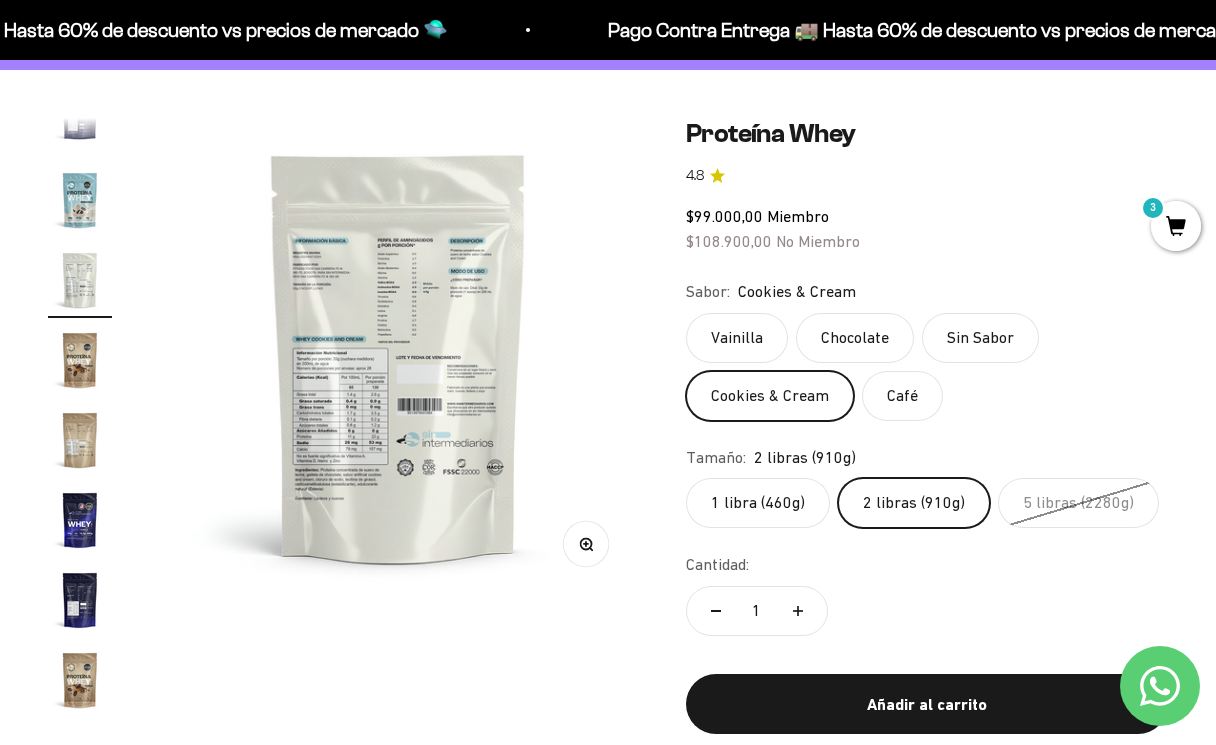 click at bounding box center (80, 680) 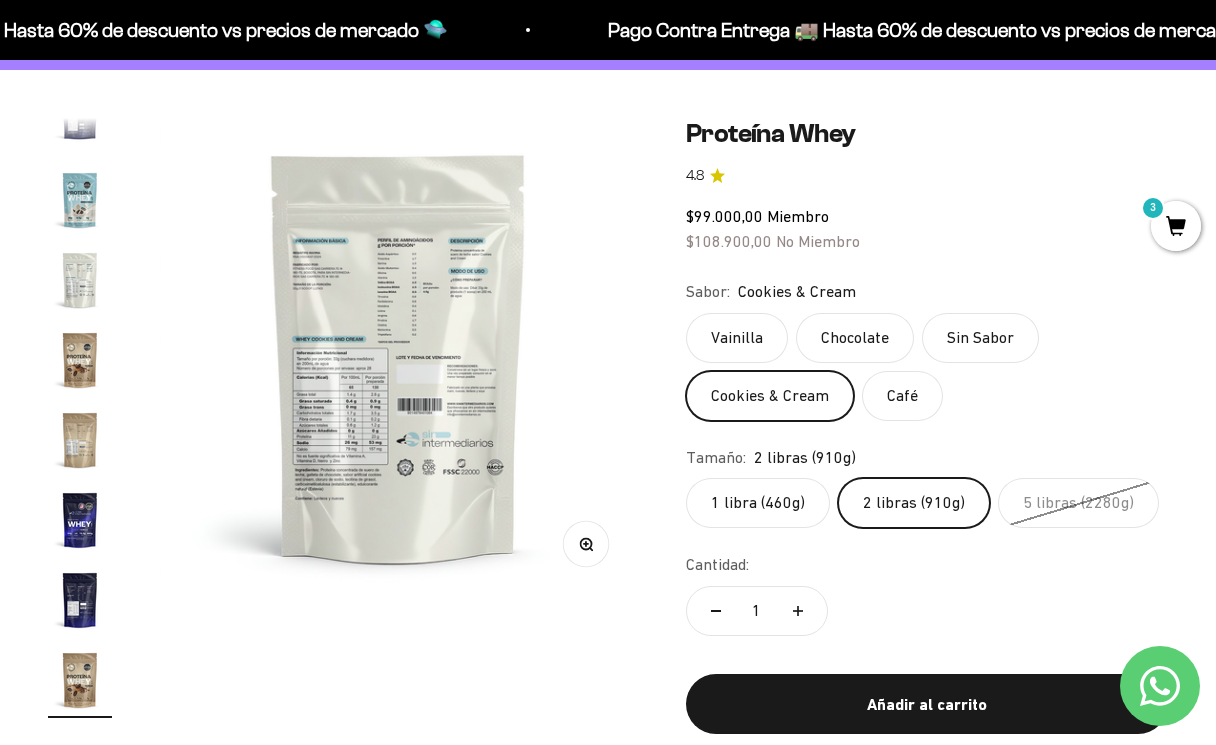 scroll, scrollTop: 0, scrollLeft: 8812, axis: horizontal 